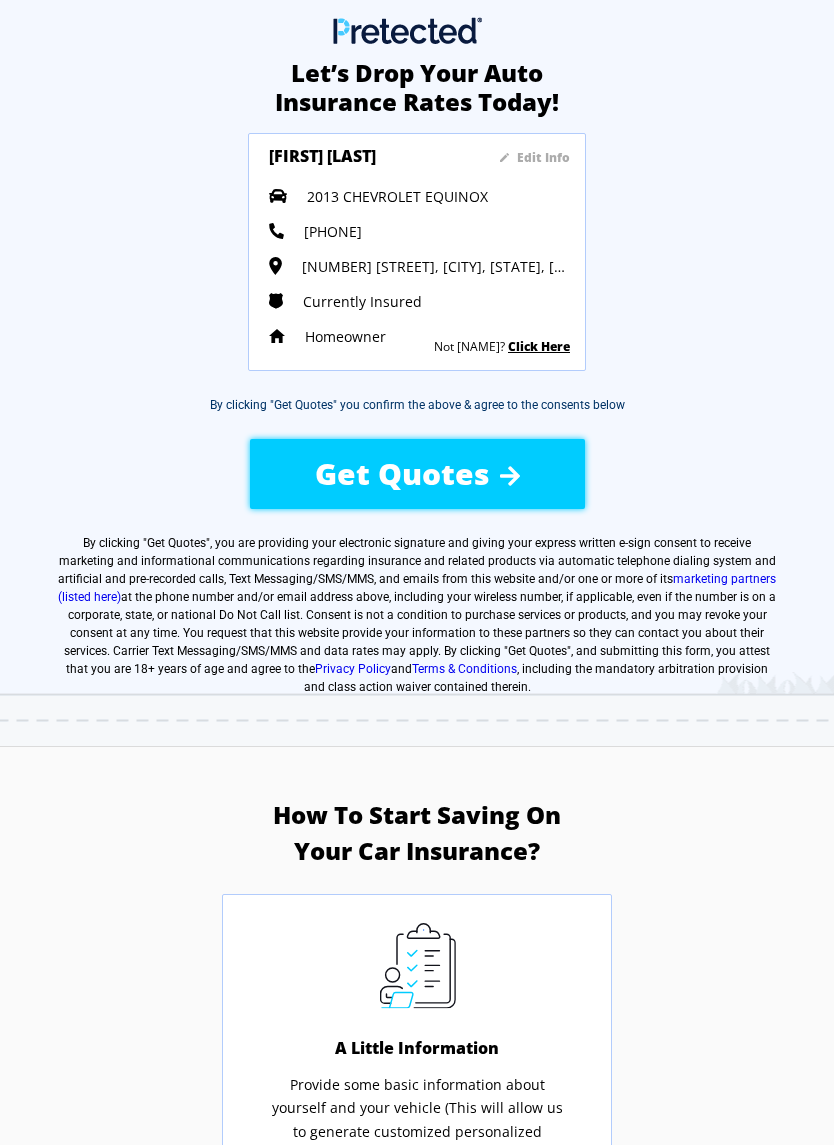 scroll, scrollTop: 0, scrollLeft: 0, axis: both 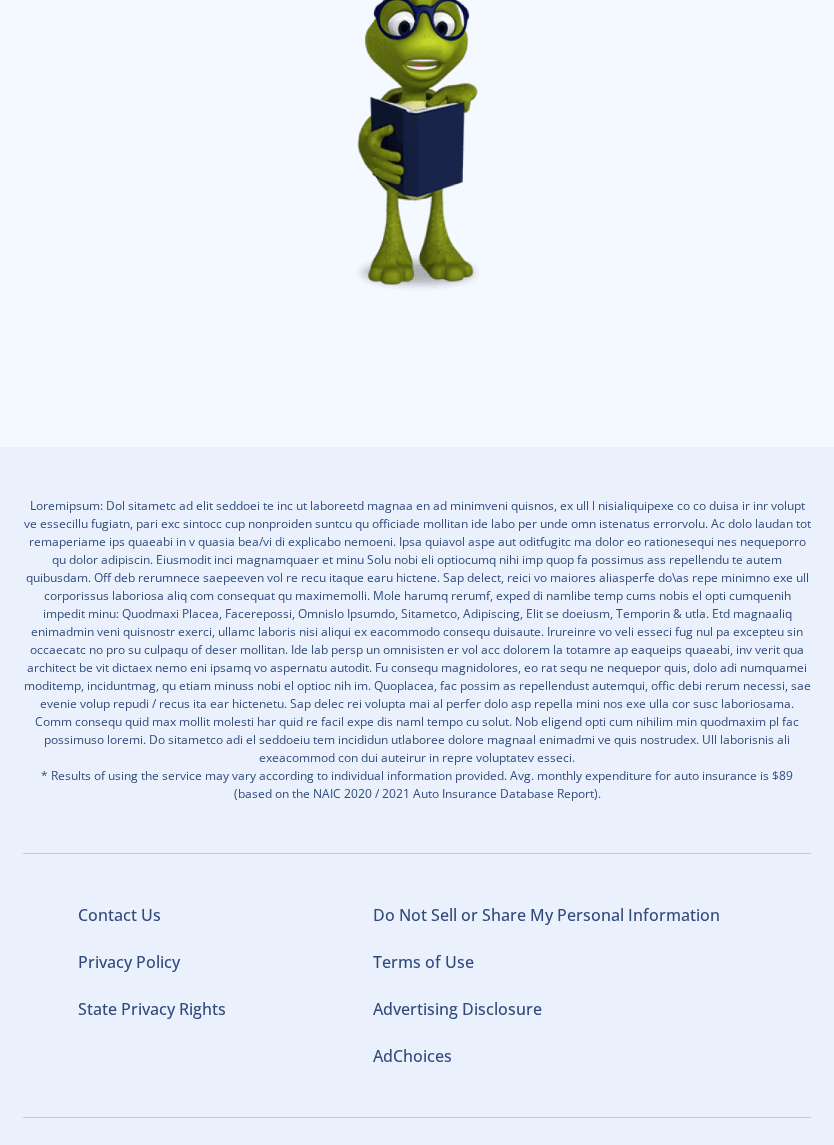 click on "Do Not Sell or Share My Personal Information" at bounding box center (546, 915) 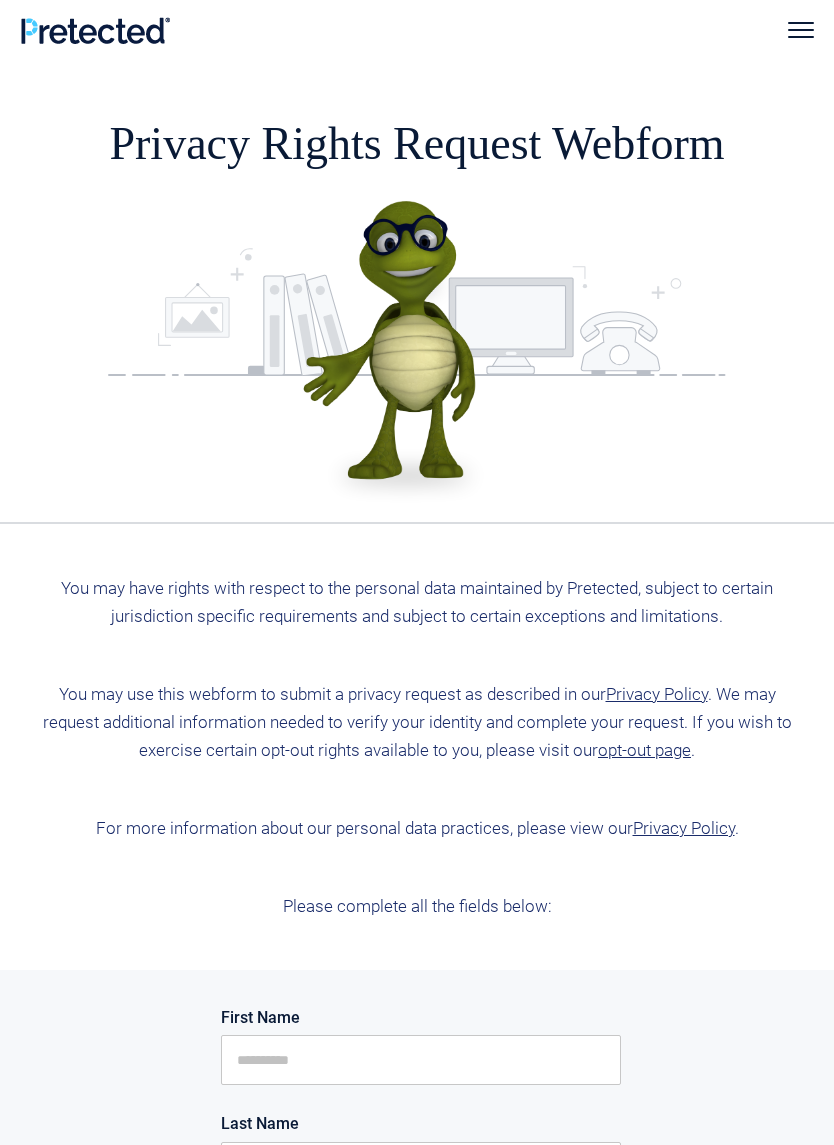 scroll, scrollTop: 0, scrollLeft: 0, axis: both 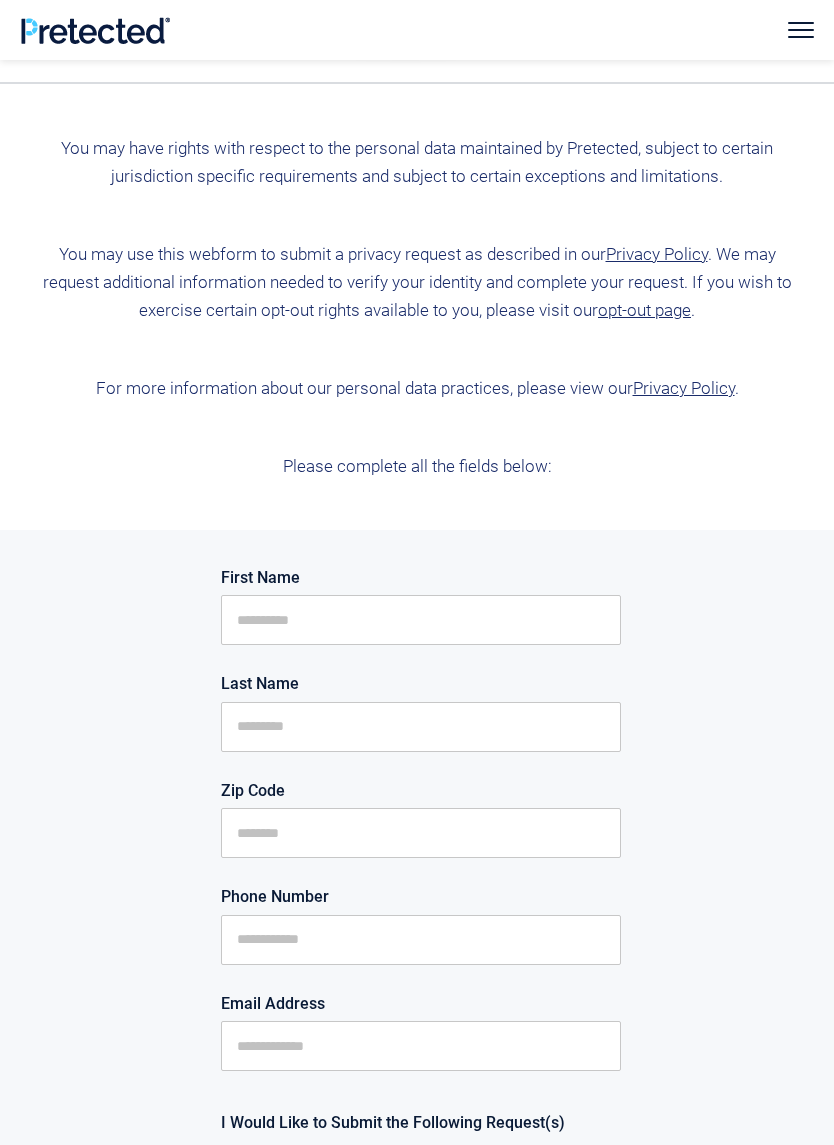 click on "First Name" at bounding box center (421, 620) 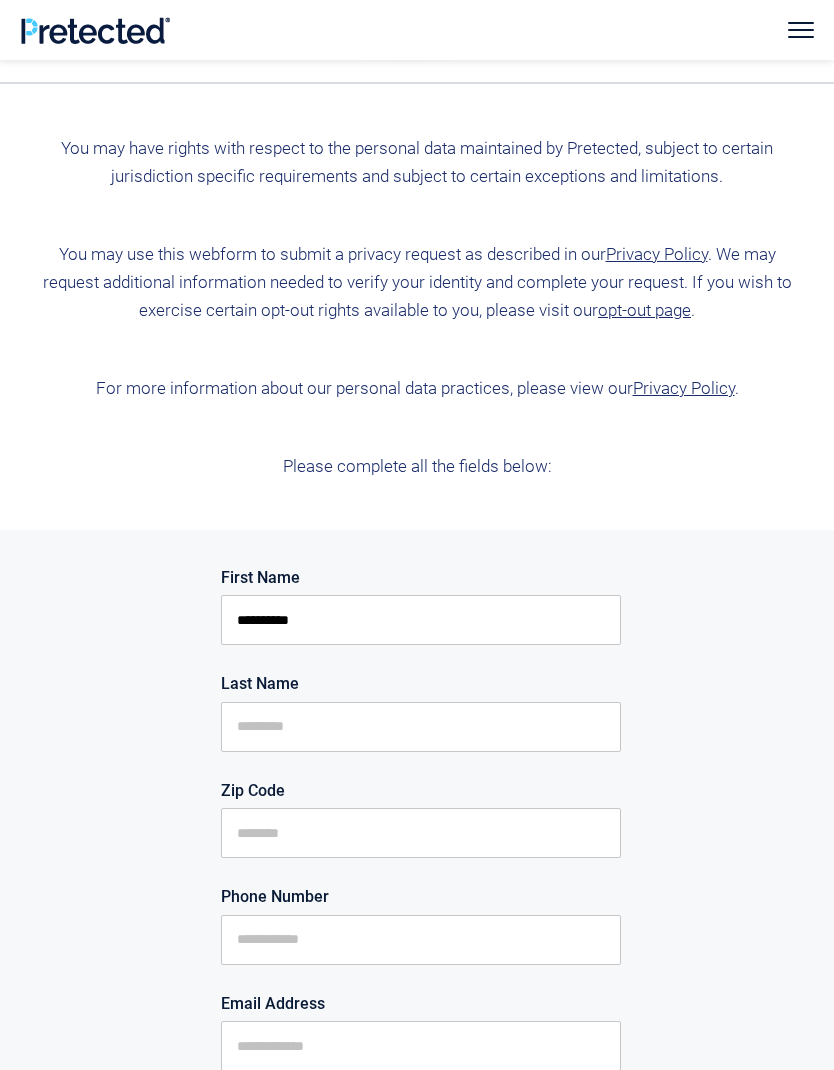 type on "*********" 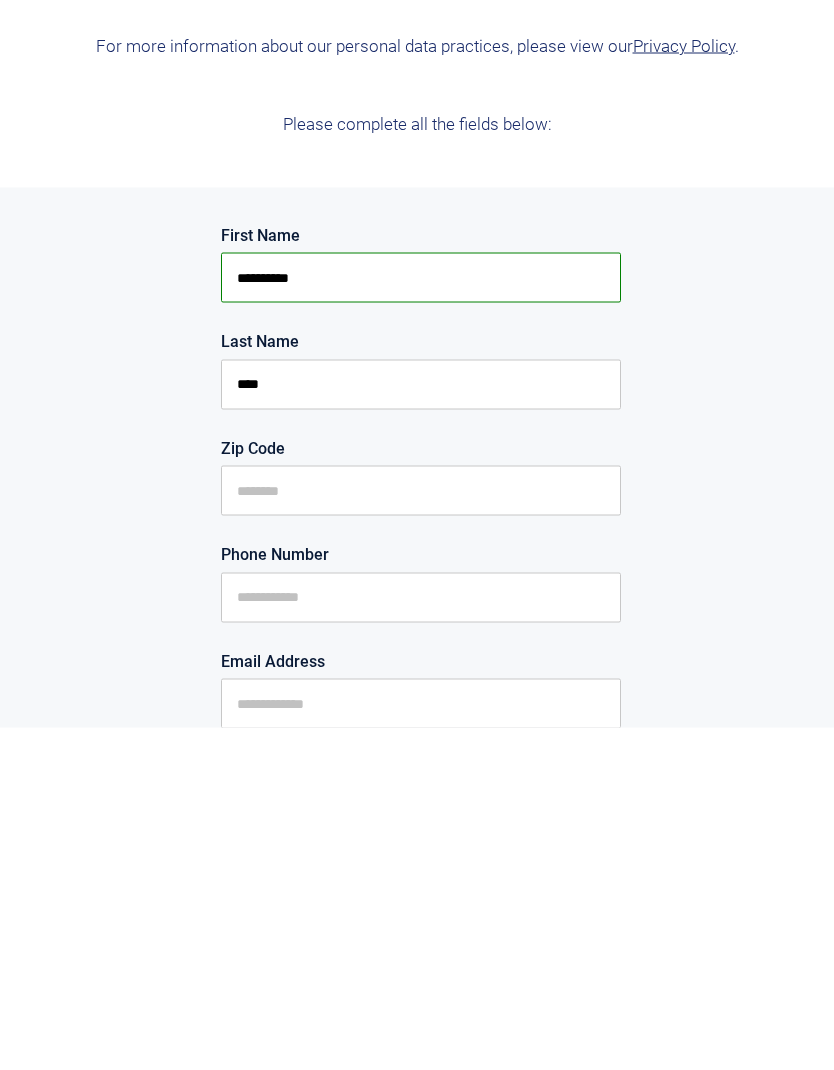 type on "****" 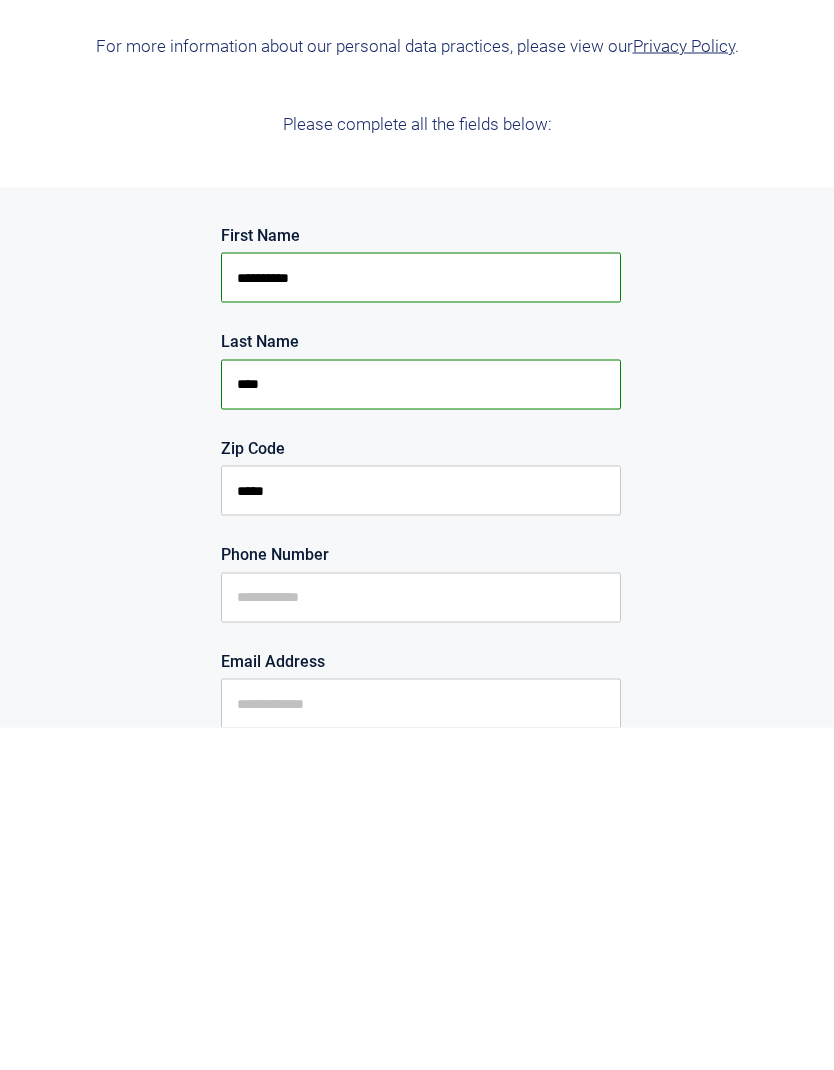 type on "*****" 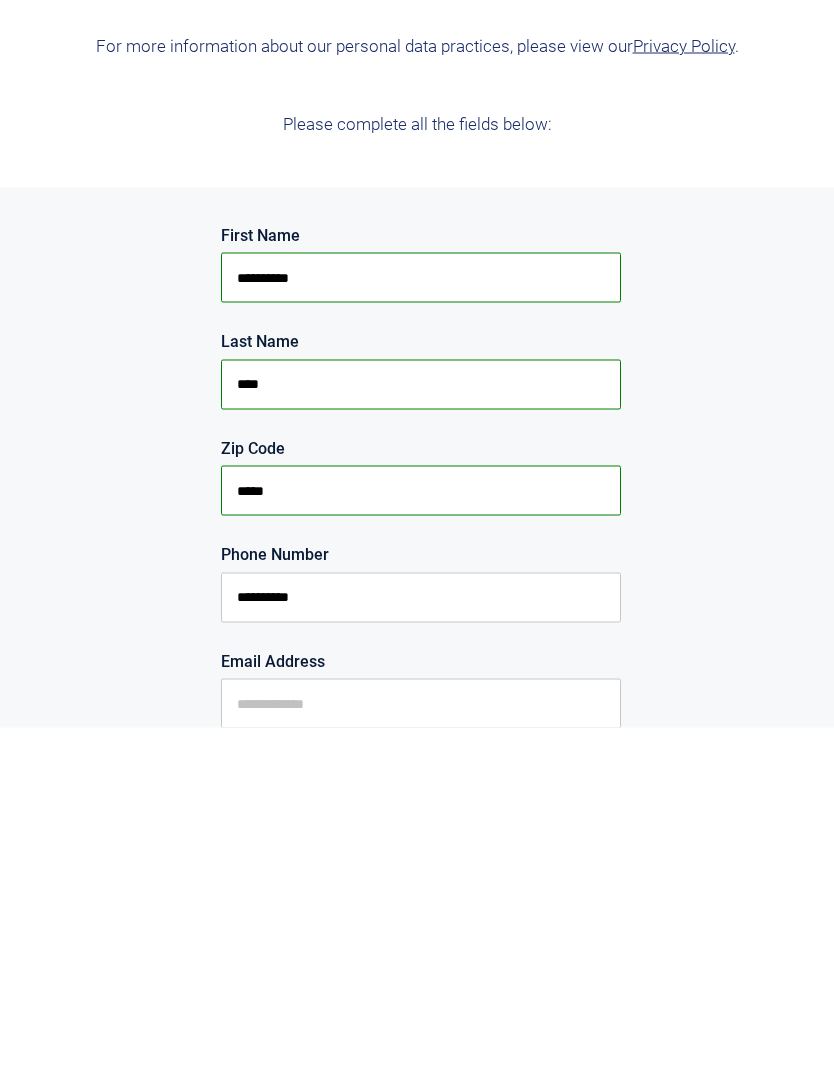 click on "Email Address" at bounding box center [421, 1046] 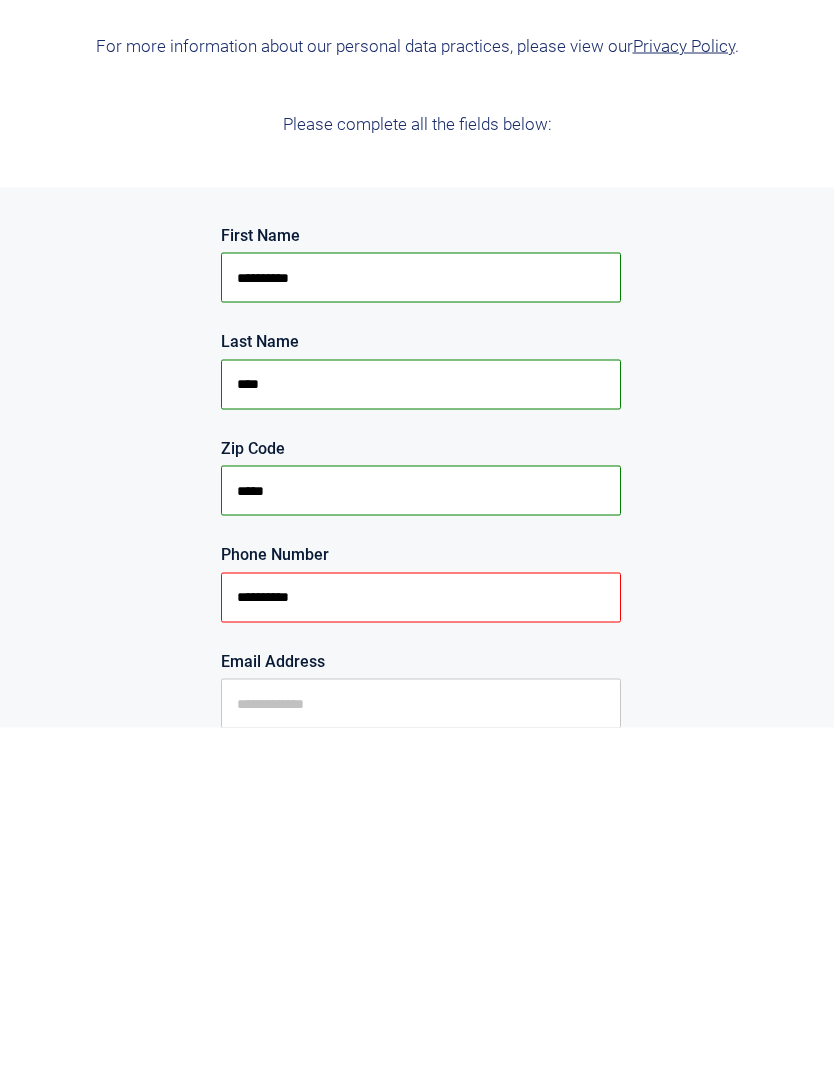 click on "**********" at bounding box center [421, 940] 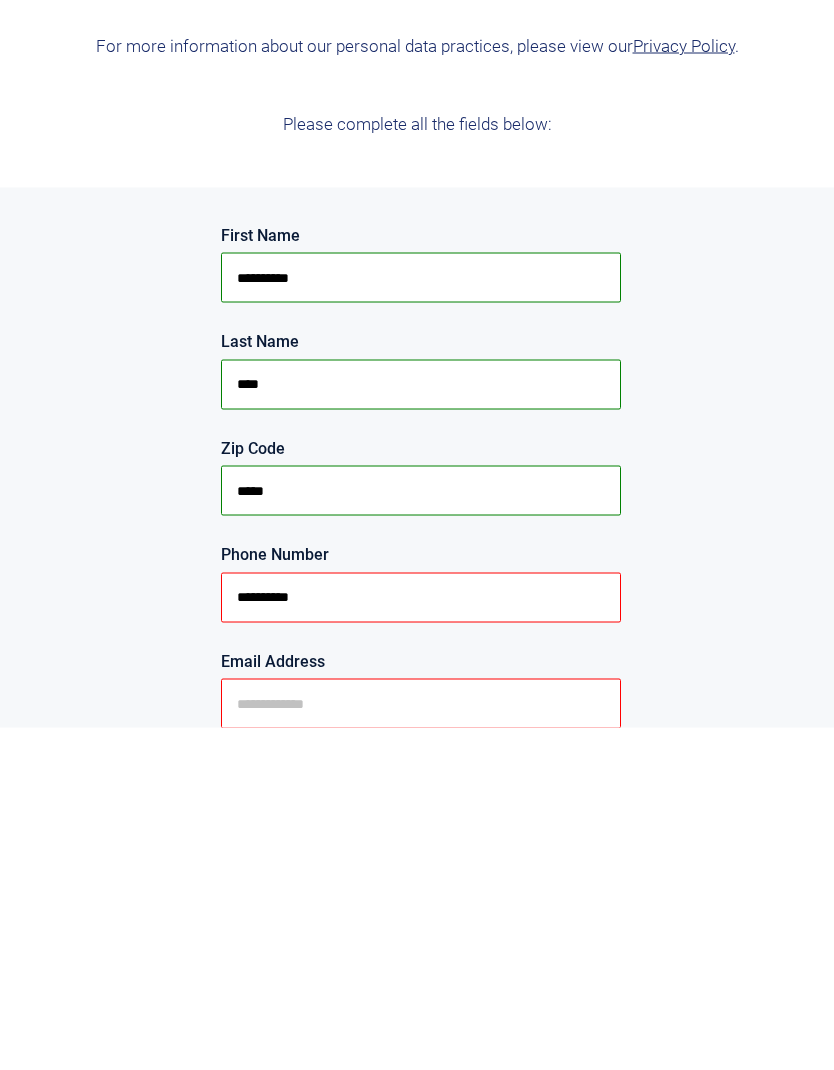 type on "**********" 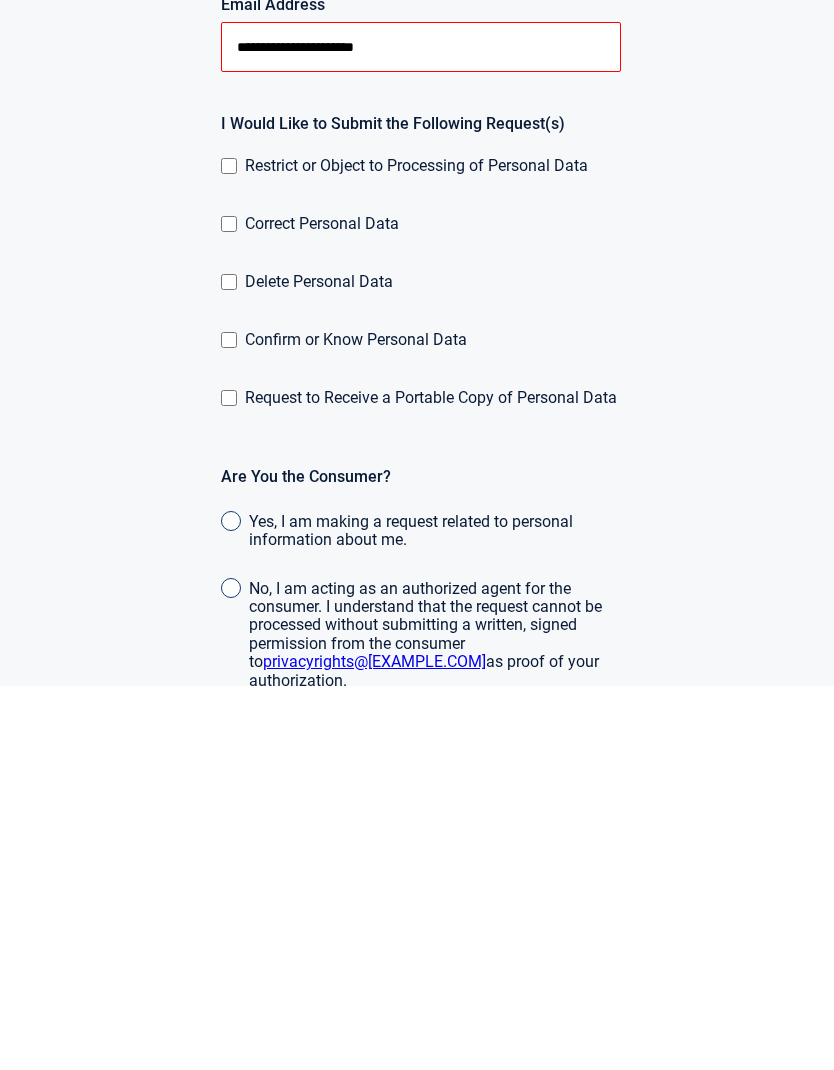 scroll, scrollTop: 1179, scrollLeft: 0, axis: vertical 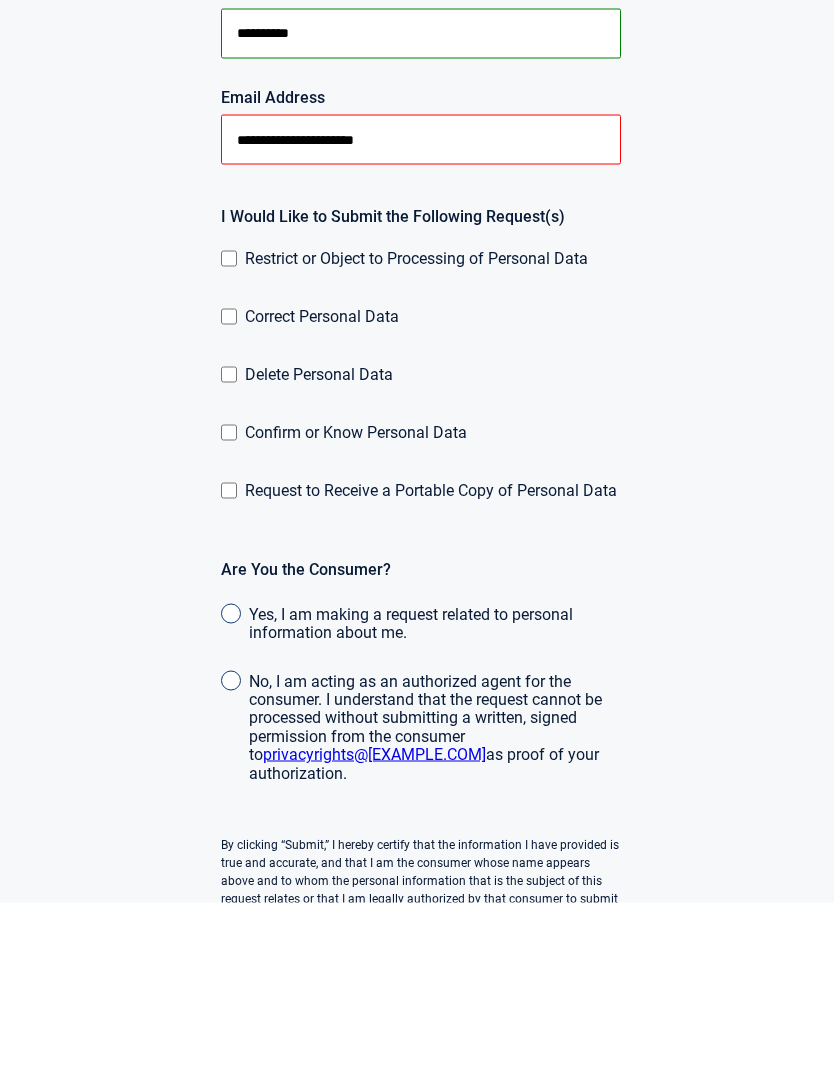 type on "**********" 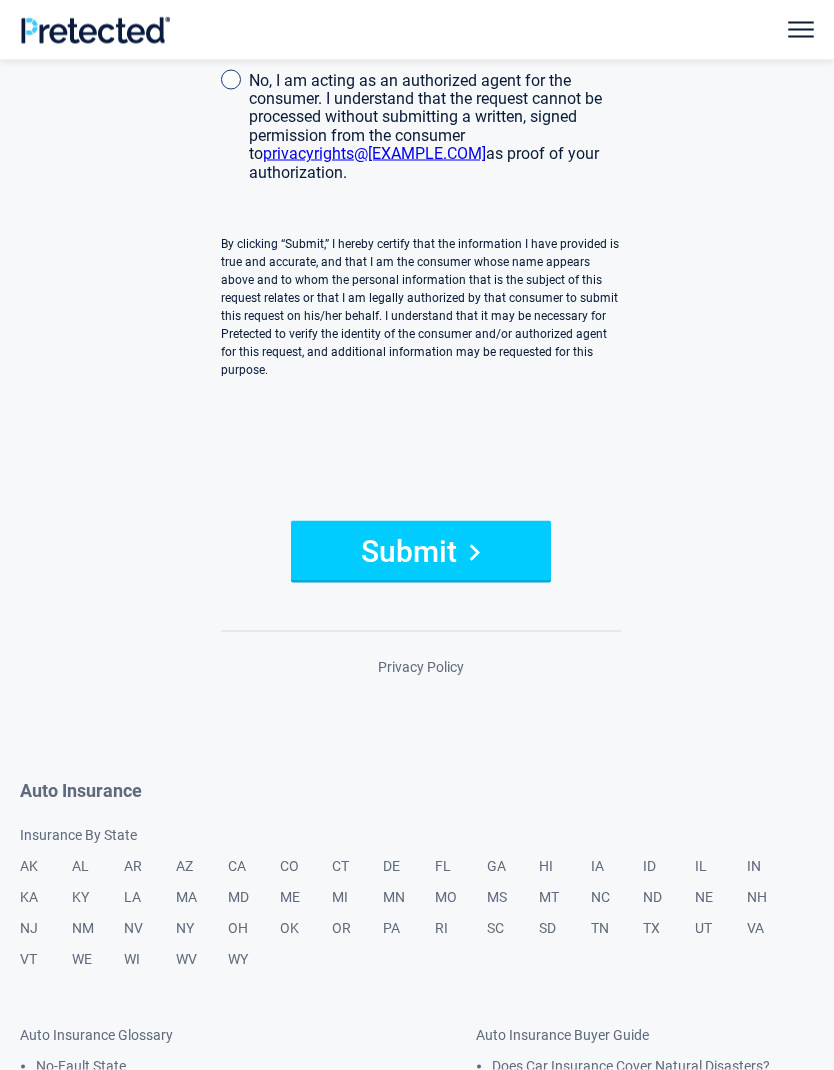 scroll, scrollTop: 1963, scrollLeft: 0, axis: vertical 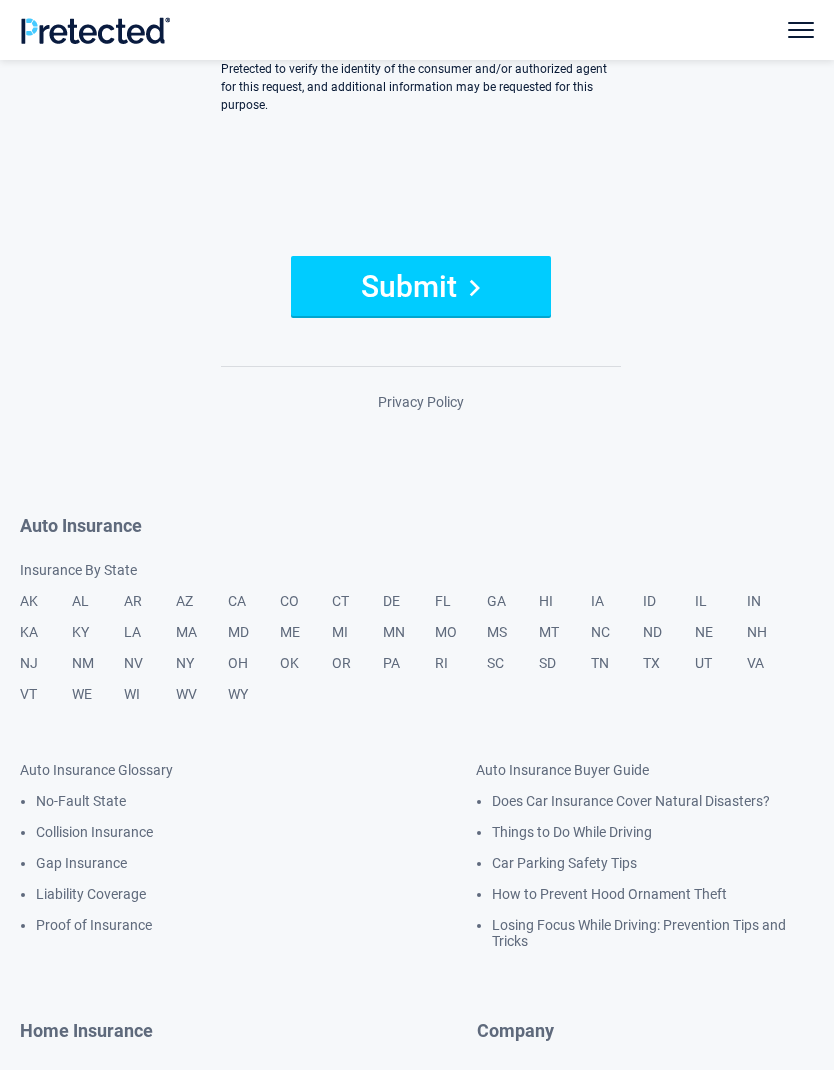 click on "AZ" at bounding box center [202, 608] 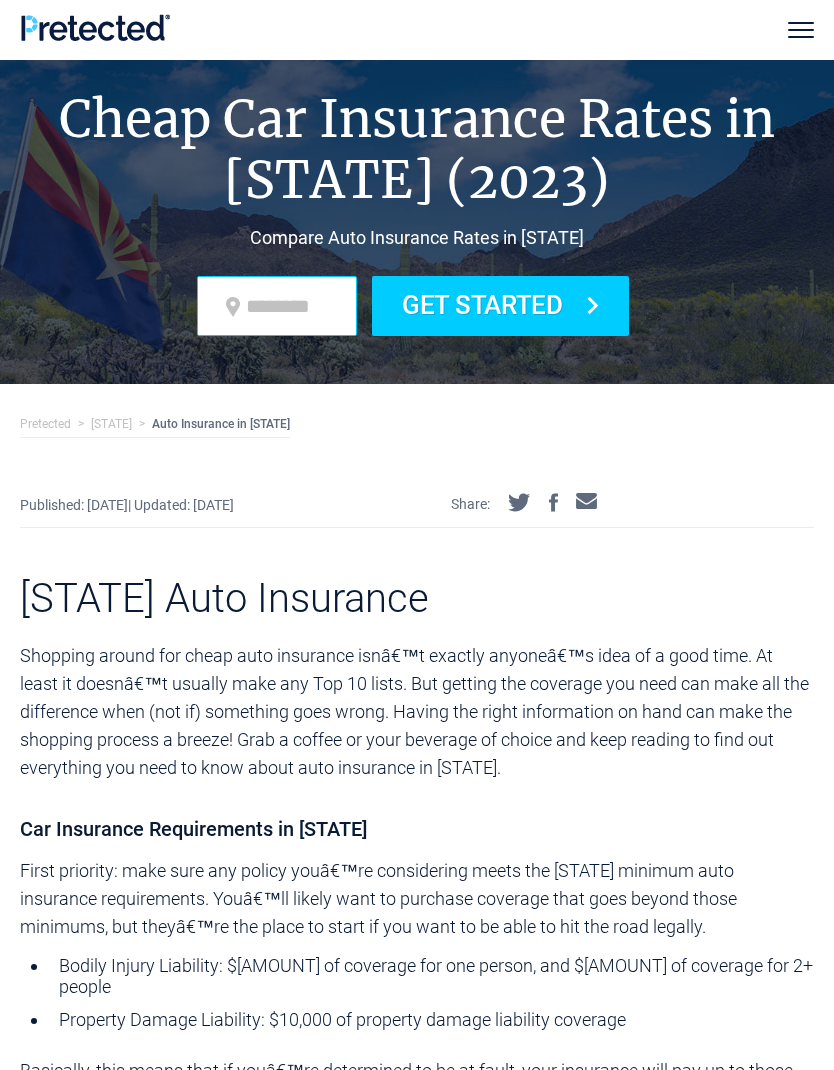 scroll, scrollTop: 0, scrollLeft: 0, axis: both 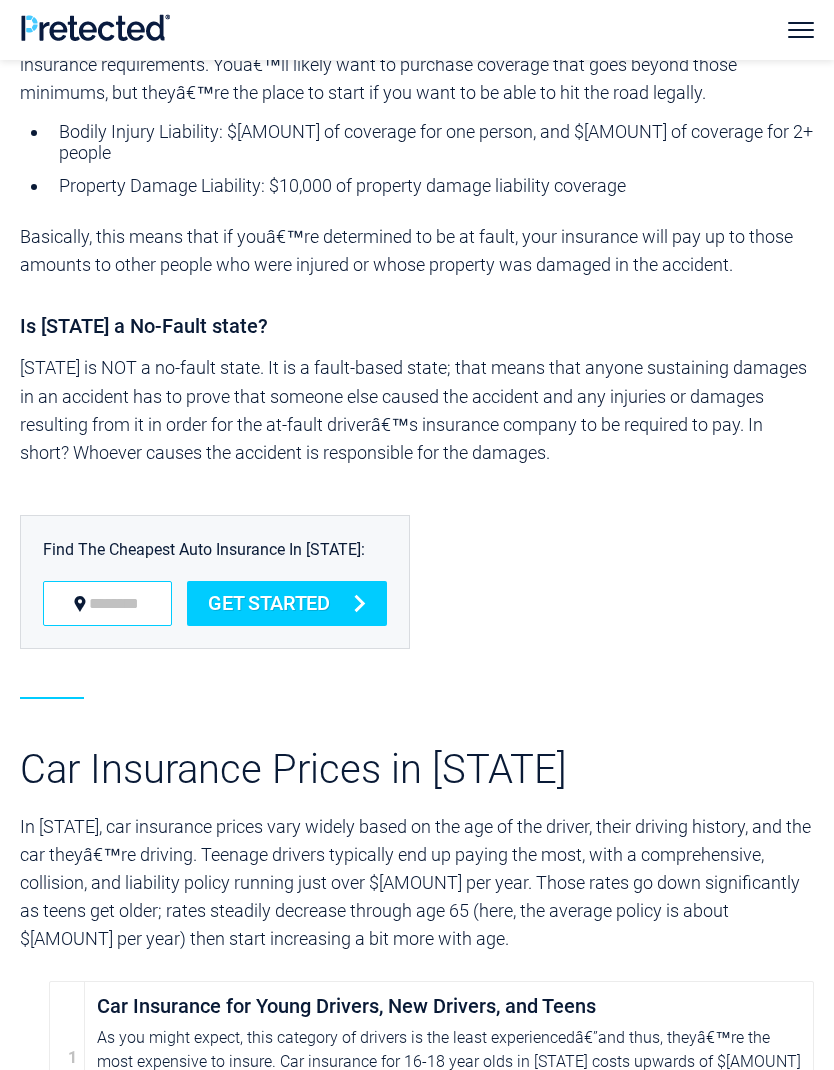 click at bounding box center (107, 603) 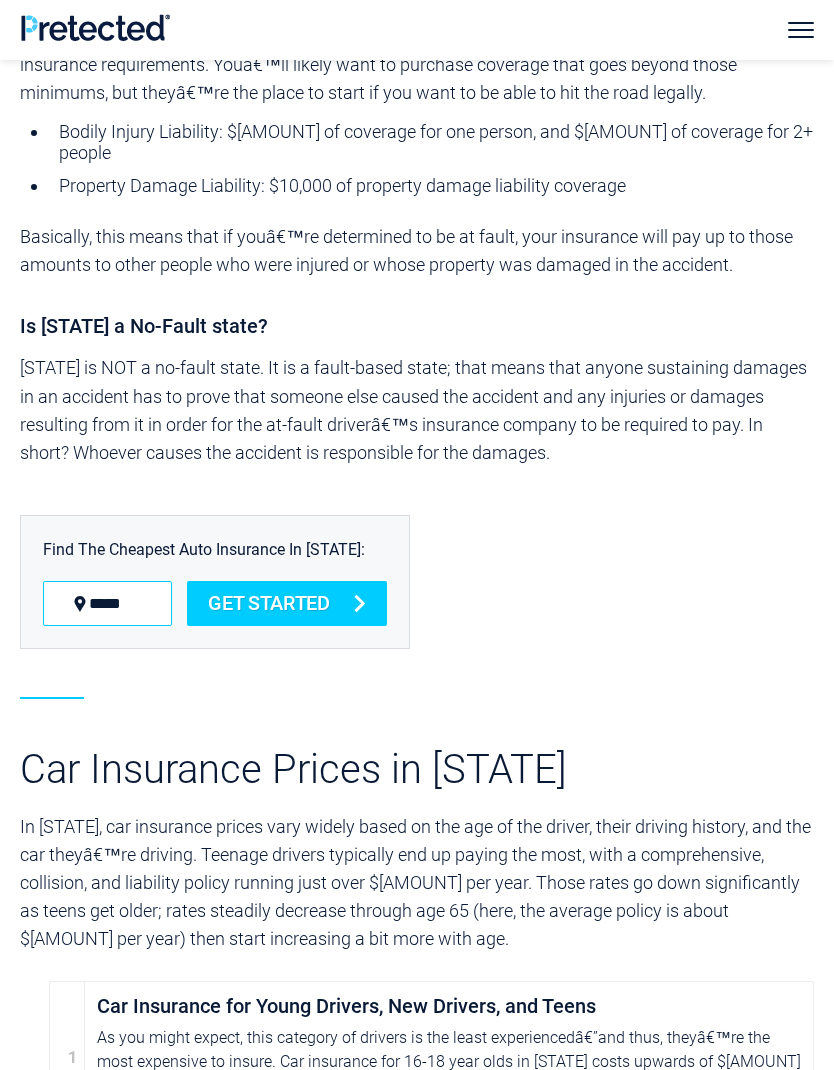 type on "*****" 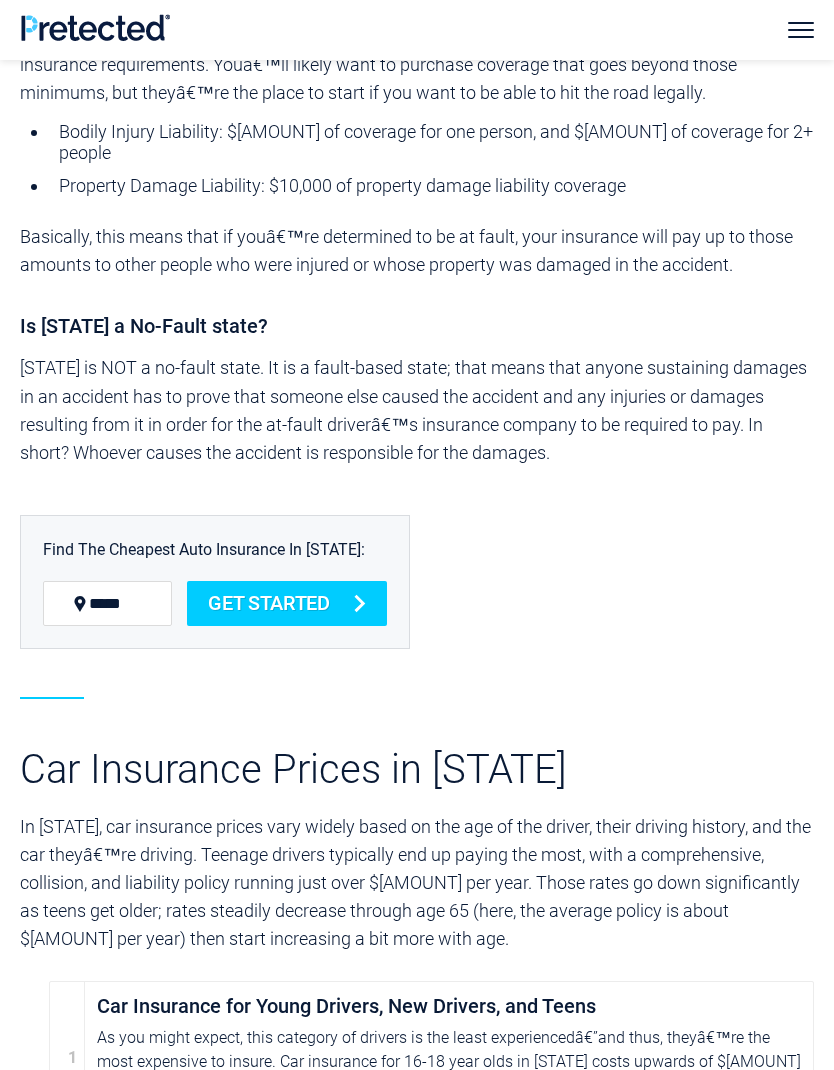 click on "Get Started" at bounding box center [287, 603] 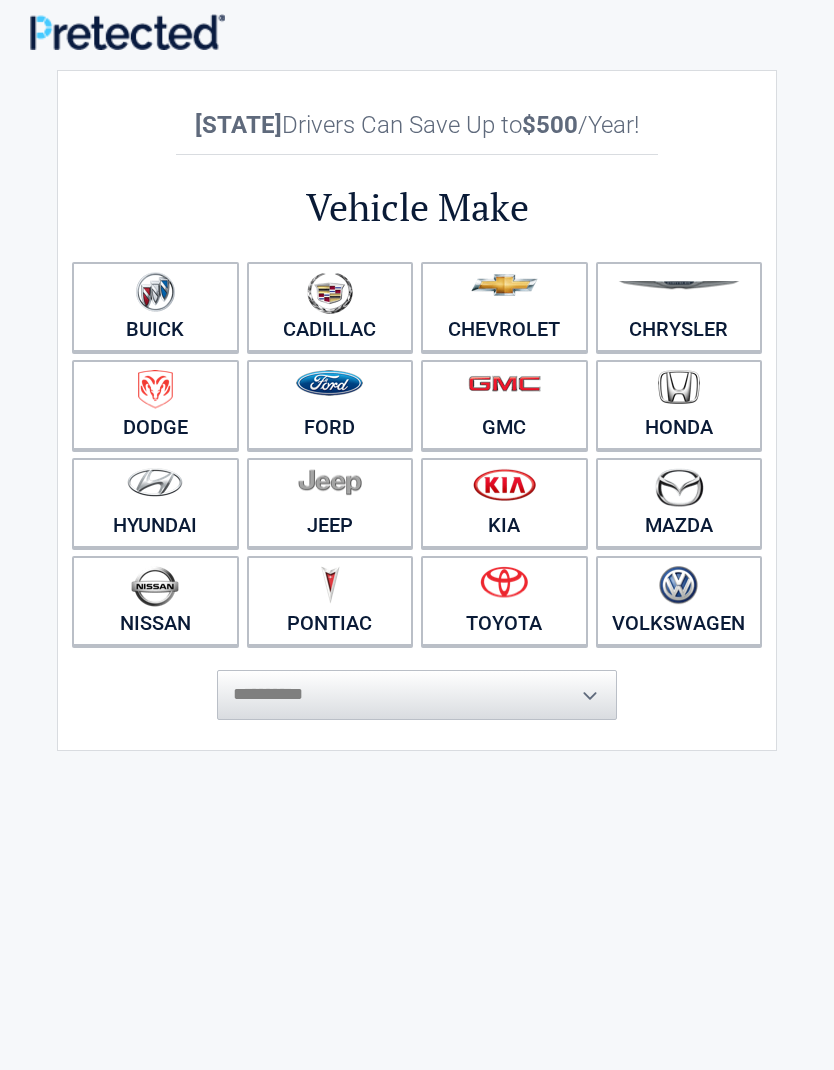 scroll, scrollTop: 0, scrollLeft: 0, axis: both 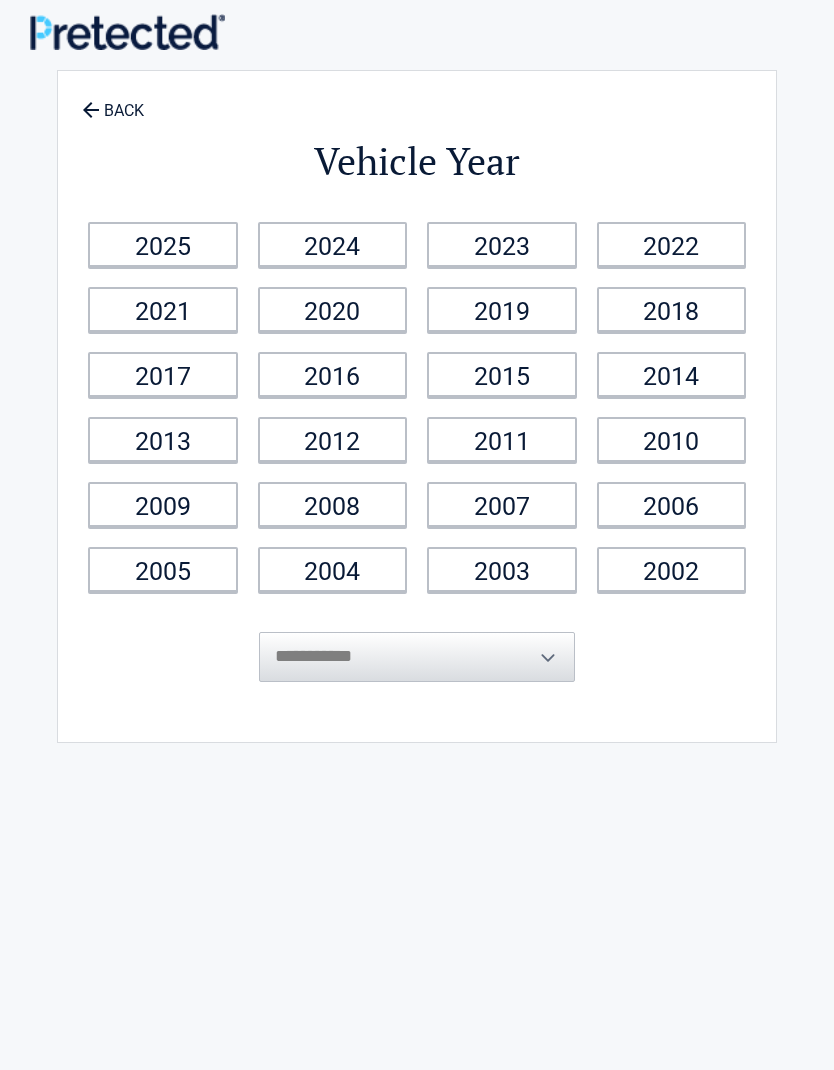 click on "2013" at bounding box center (163, 244) 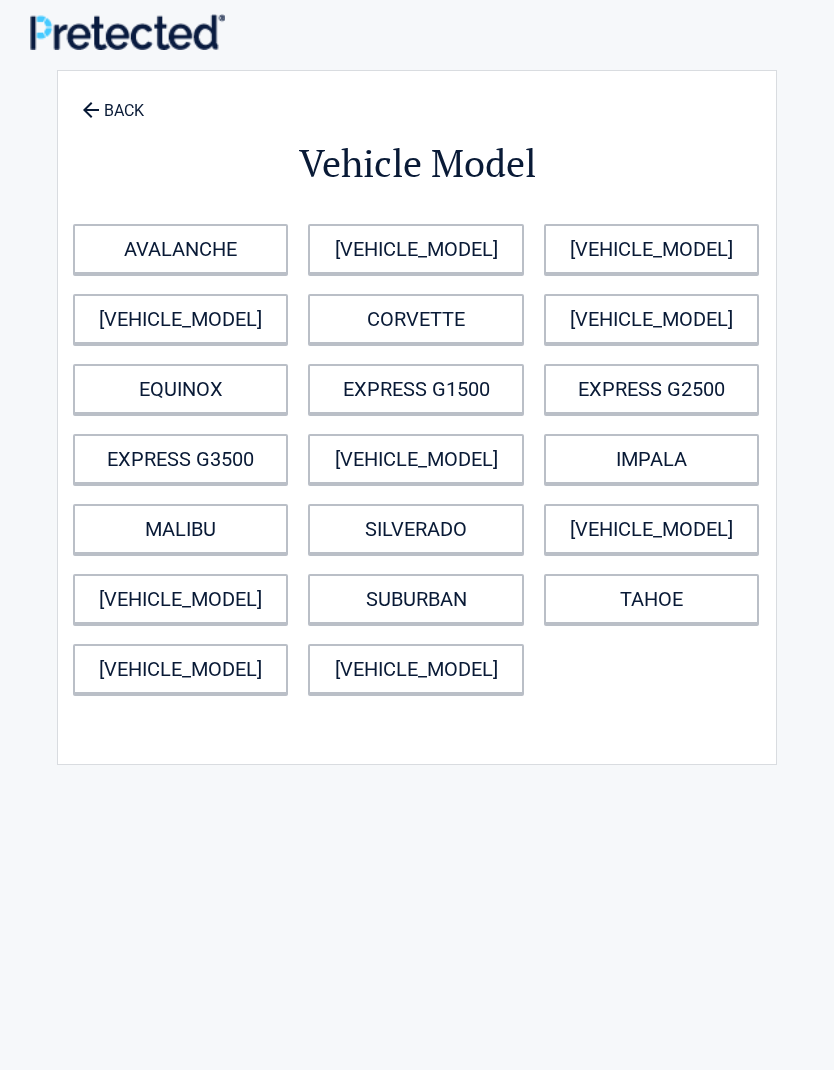 click on "EQUINOX" at bounding box center (180, 389) 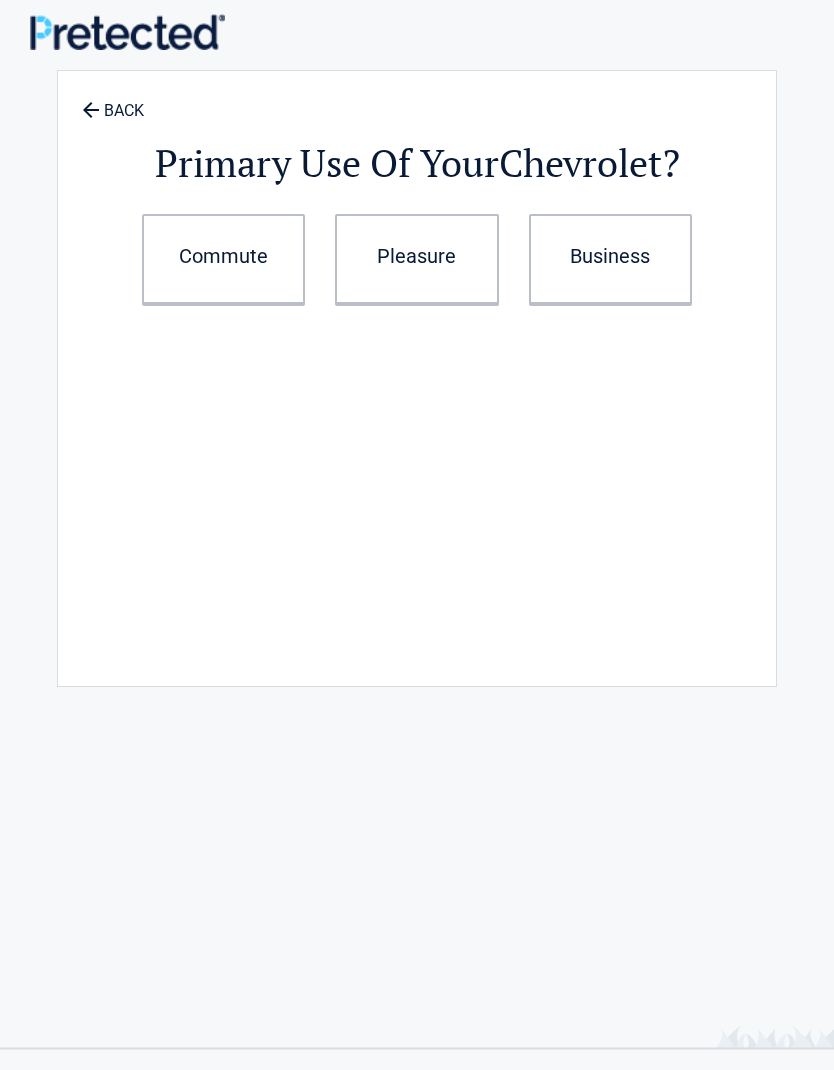 click on "Pleasure" at bounding box center [223, 259] 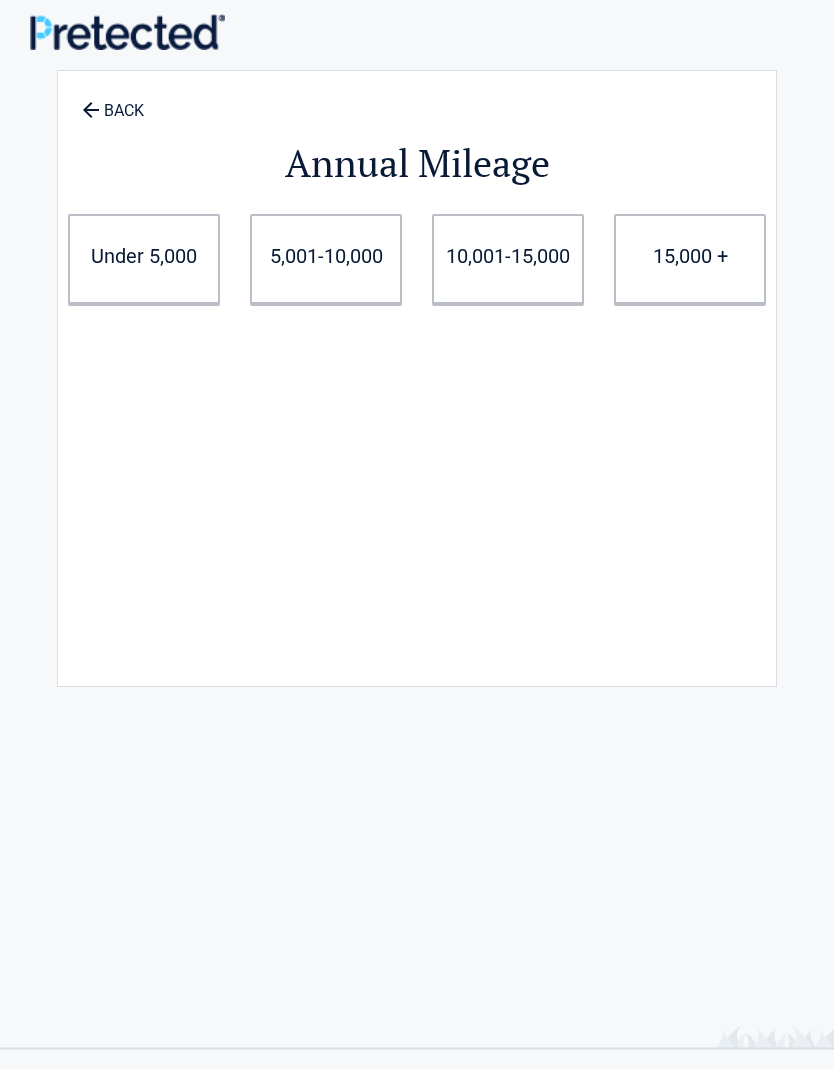 click on "15,000 +" at bounding box center (144, 259) 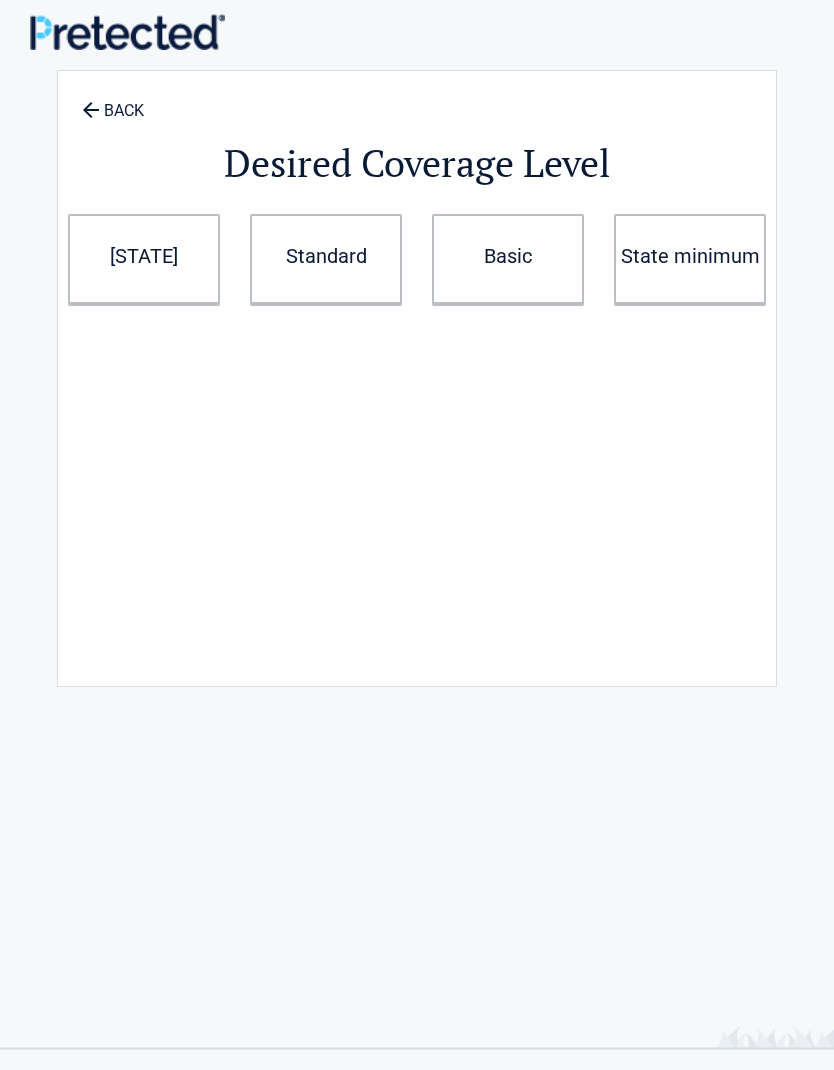 click on "Standard" at bounding box center (144, 259) 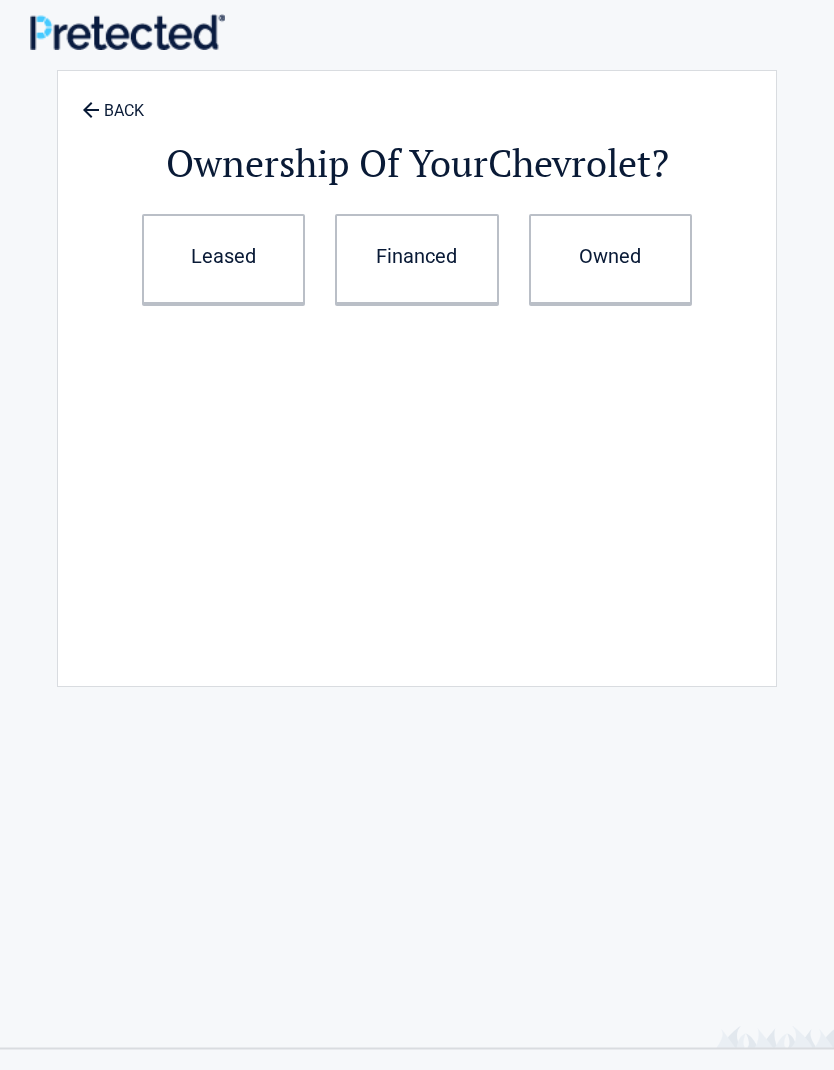 click on "Owned" at bounding box center [223, 259] 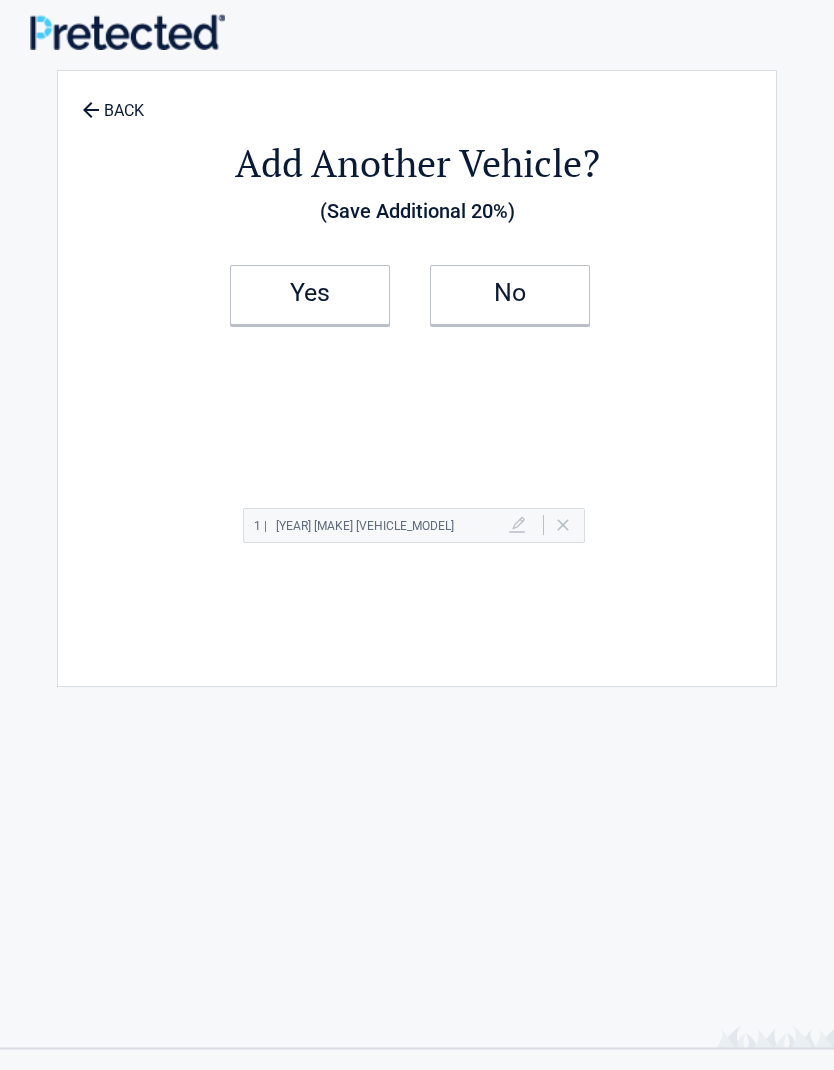 click on "No" at bounding box center [310, 293] 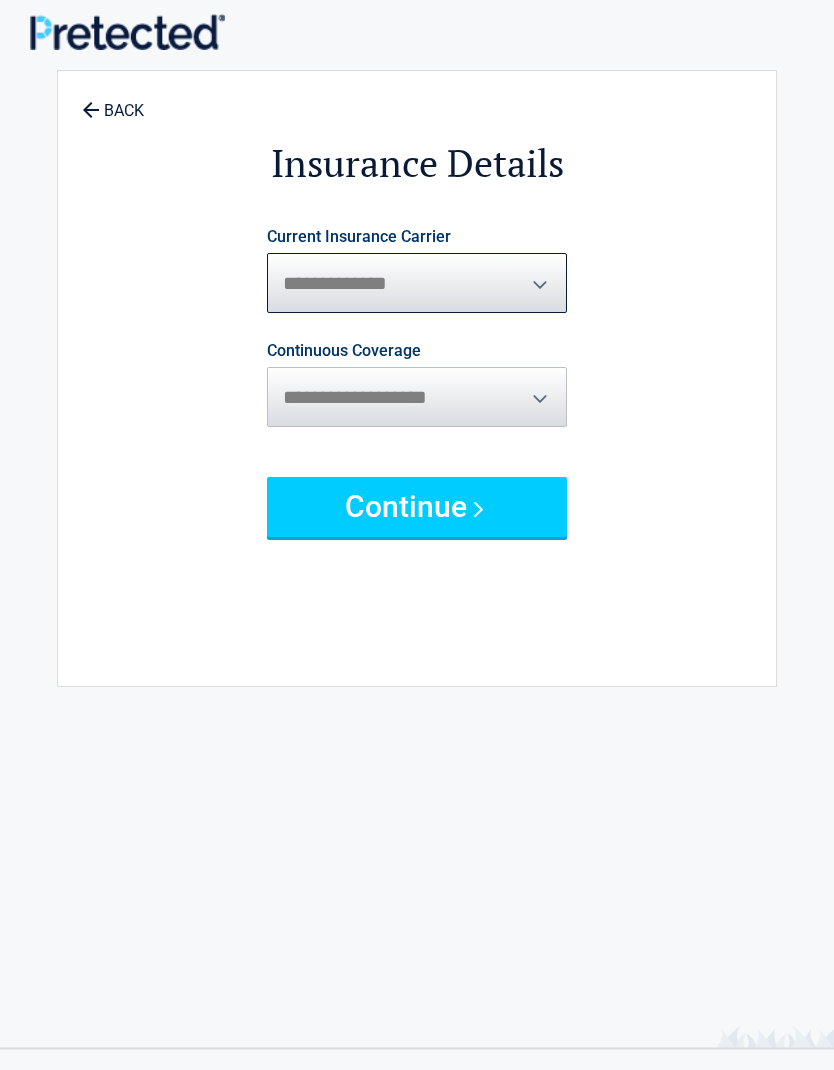 click on "**********" at bounding box center [417, 283] 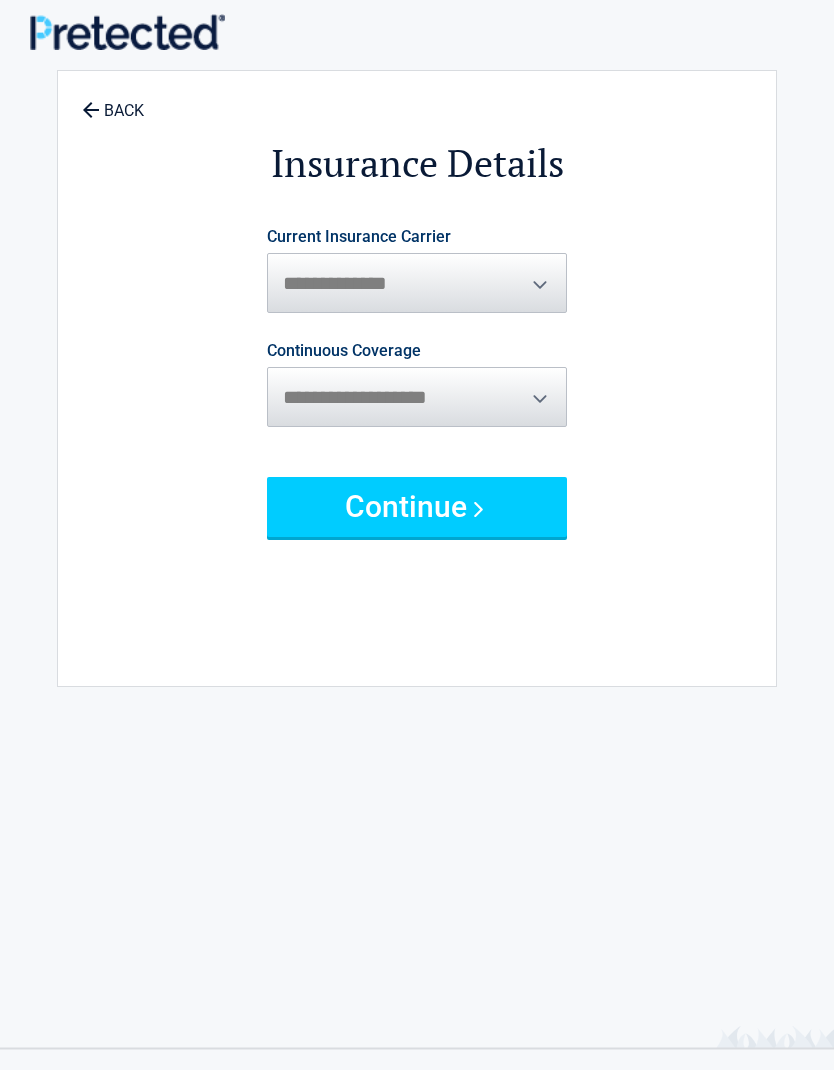 click on "**********" at bounding box center [417, 383] 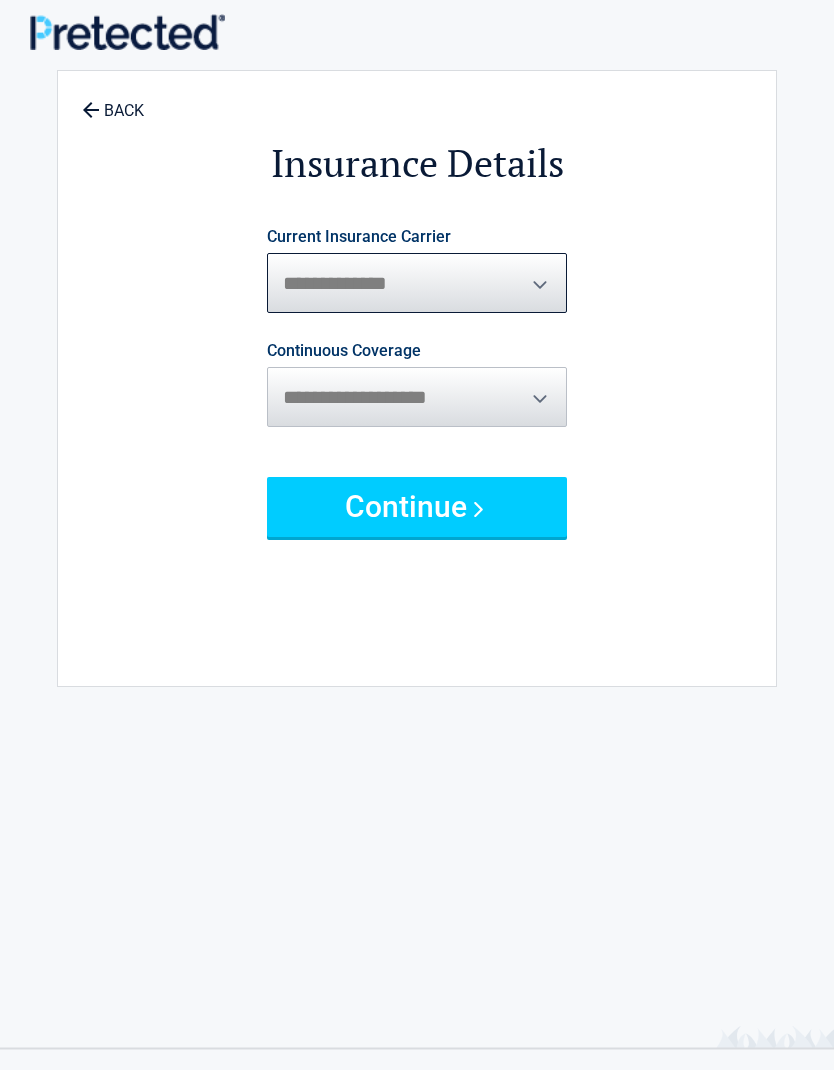 click on "**********" at bounding box center (417, 283) 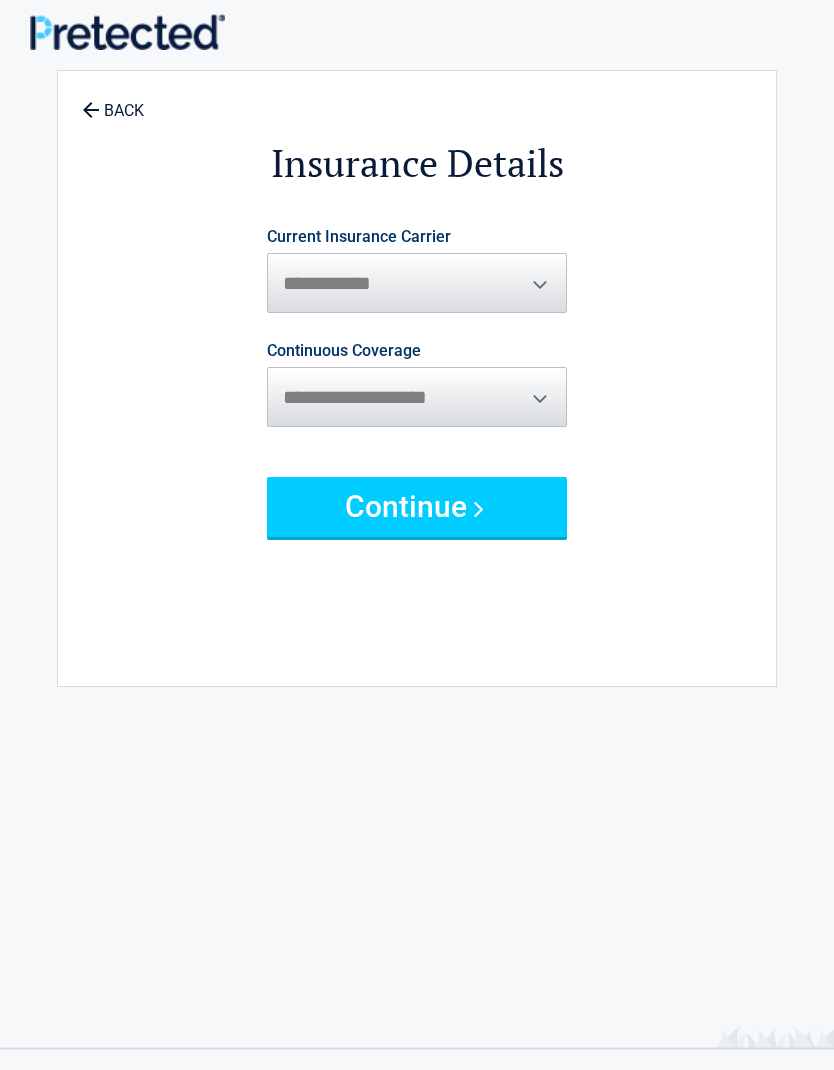 click on "**********" at bounding box center (417, 397) 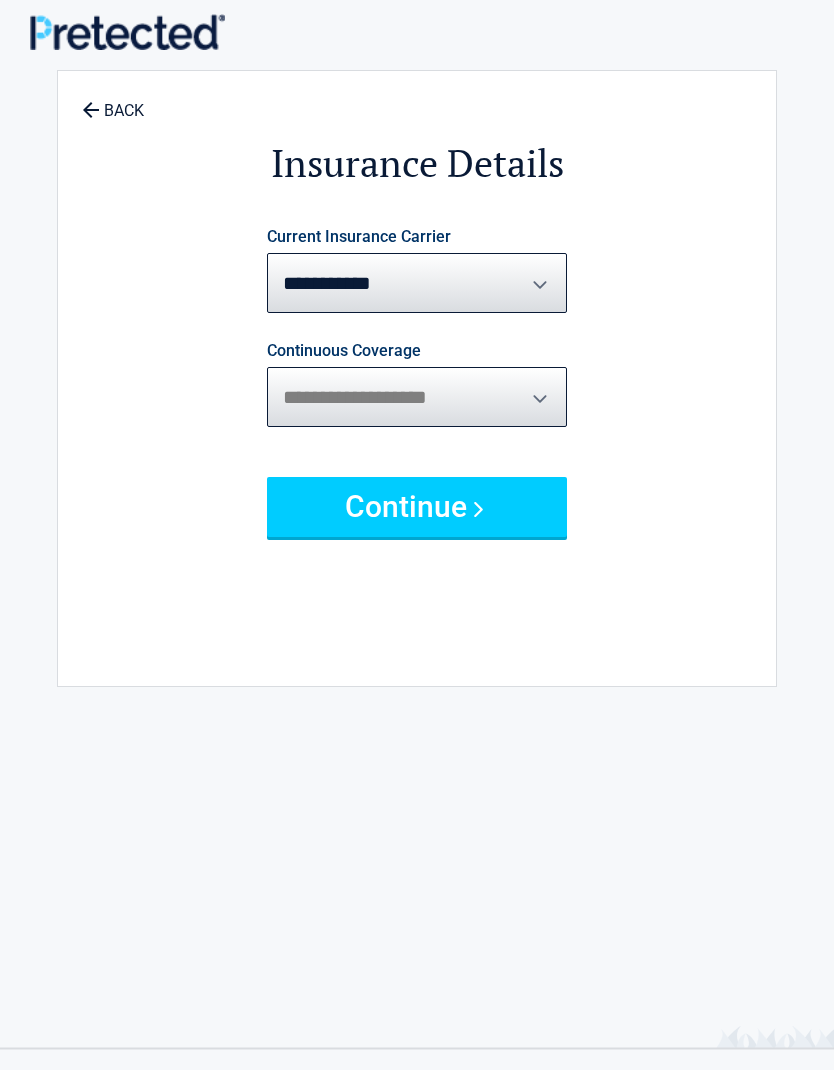 select on "**" 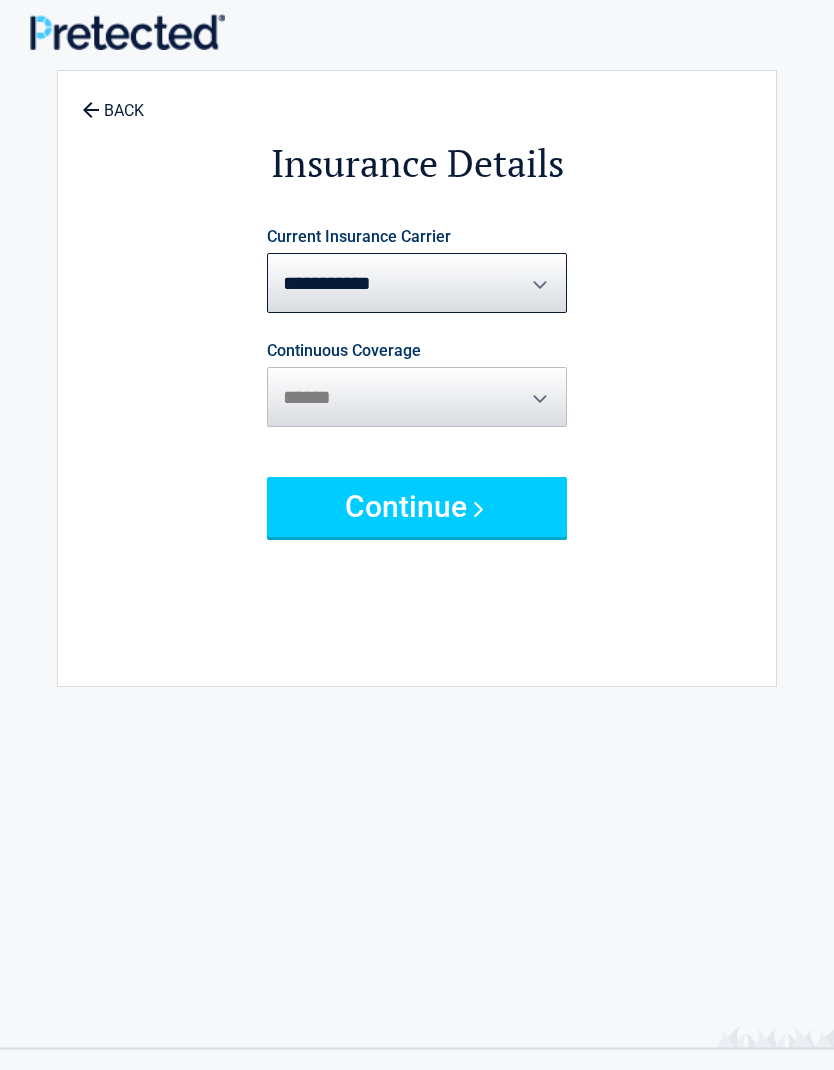 click on "Continue" at bounding box center (417, 507) 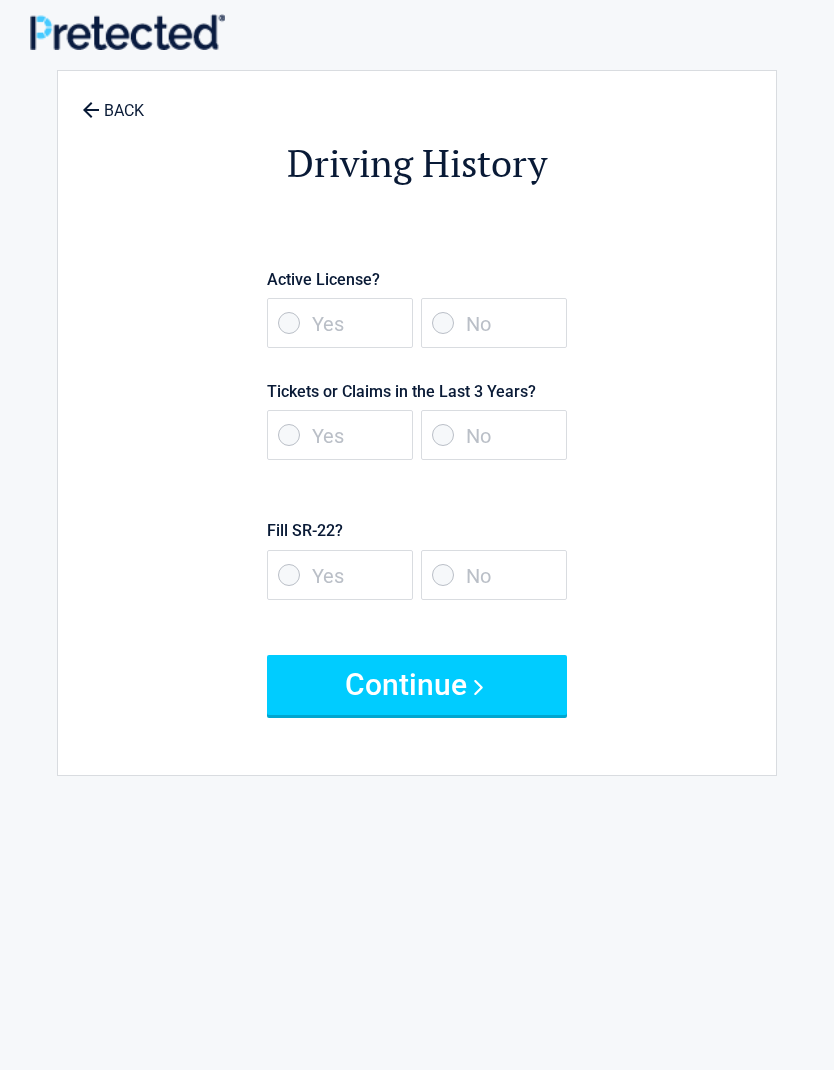 click on "Yes" at bounding box center [340, 323] 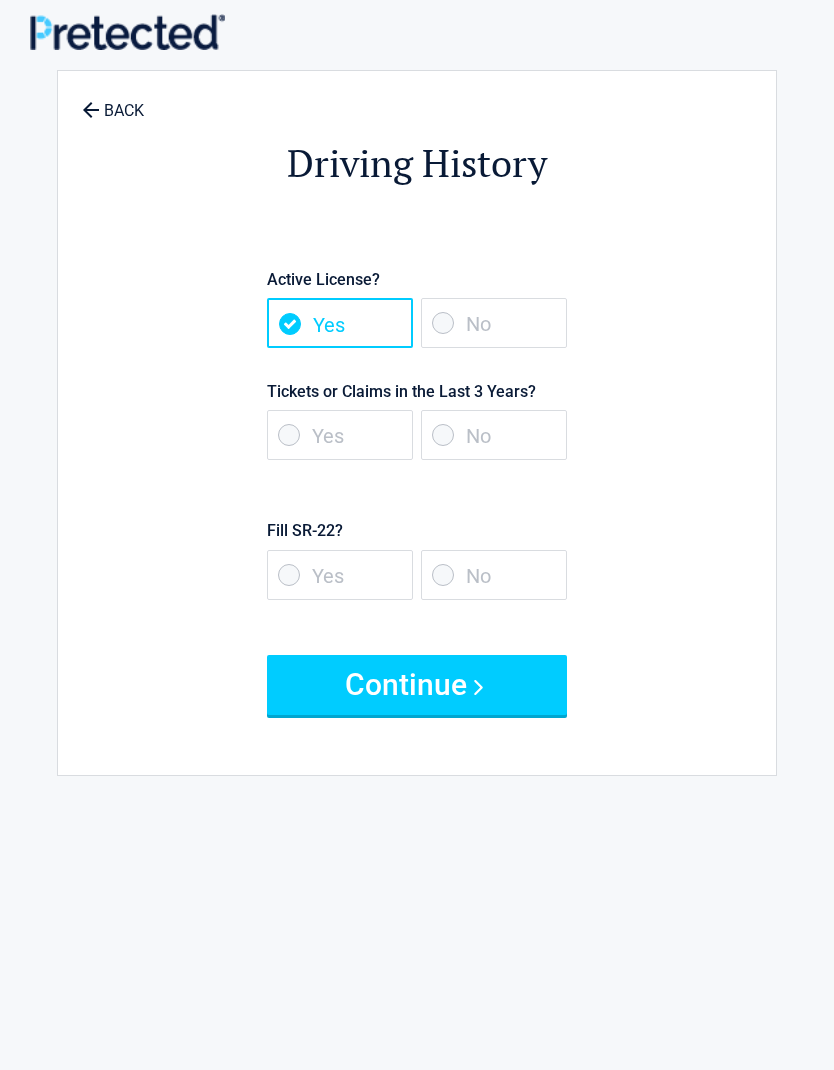 click on "No" at bounding box center [494, 323] 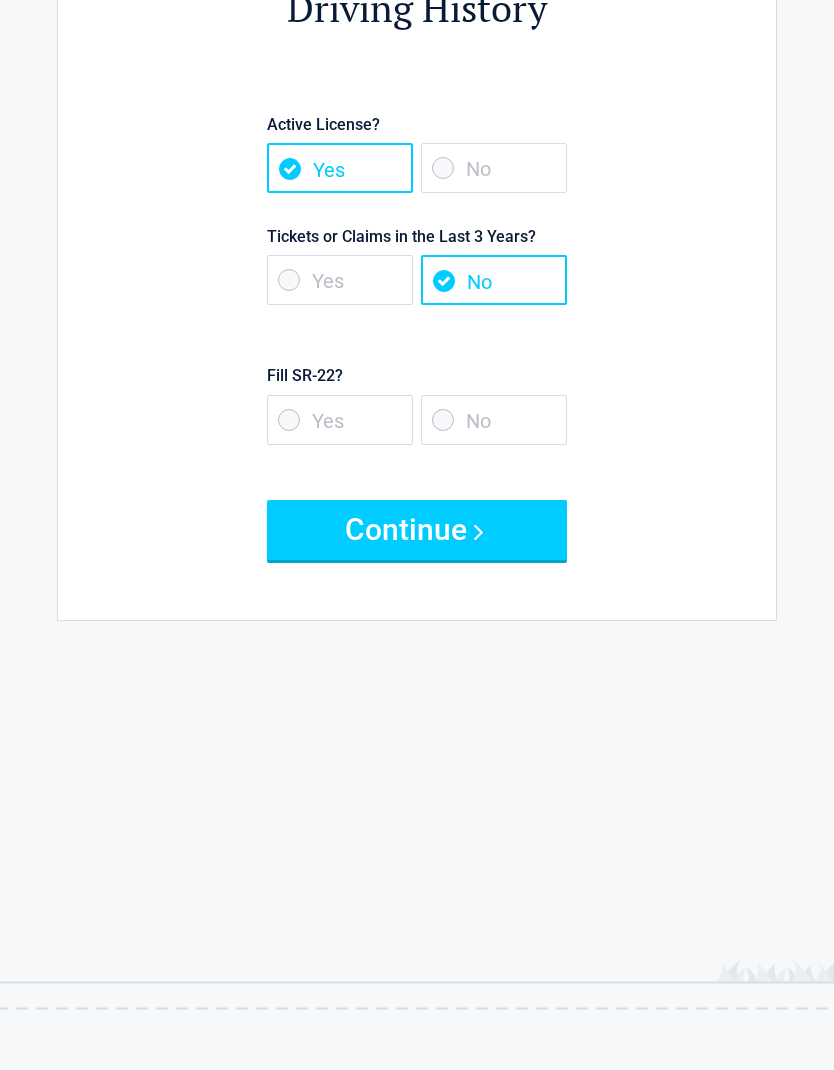 scroll, scrollTop: 158, scrollLeft: 0, axis: vertical 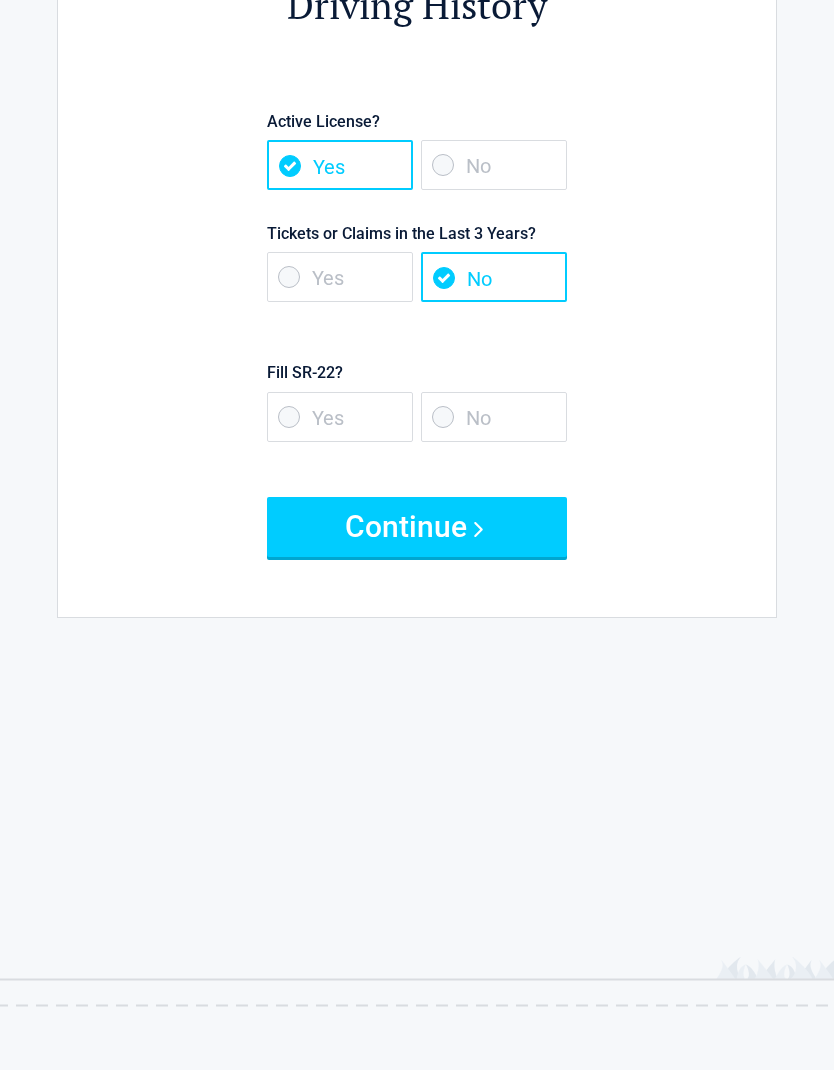 click on "Continue" at bounding box center [417, 527] 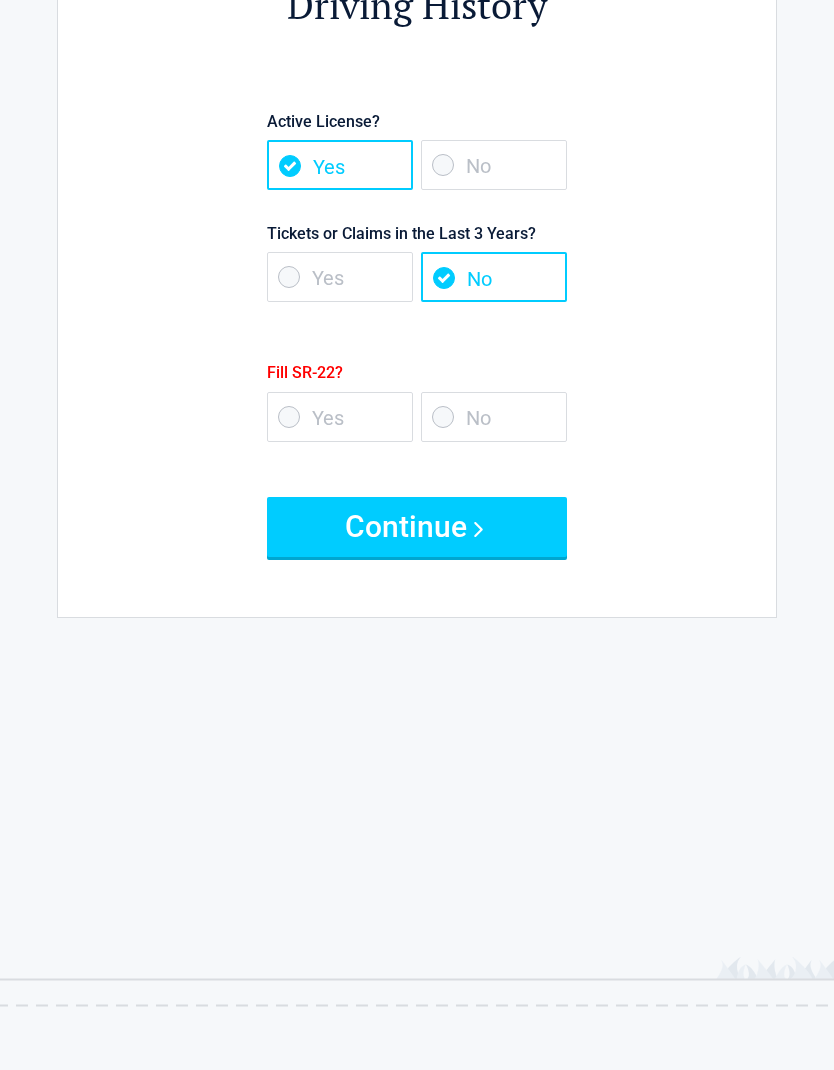 click on "Fill SR-22?" at bounding box center (417, 121) 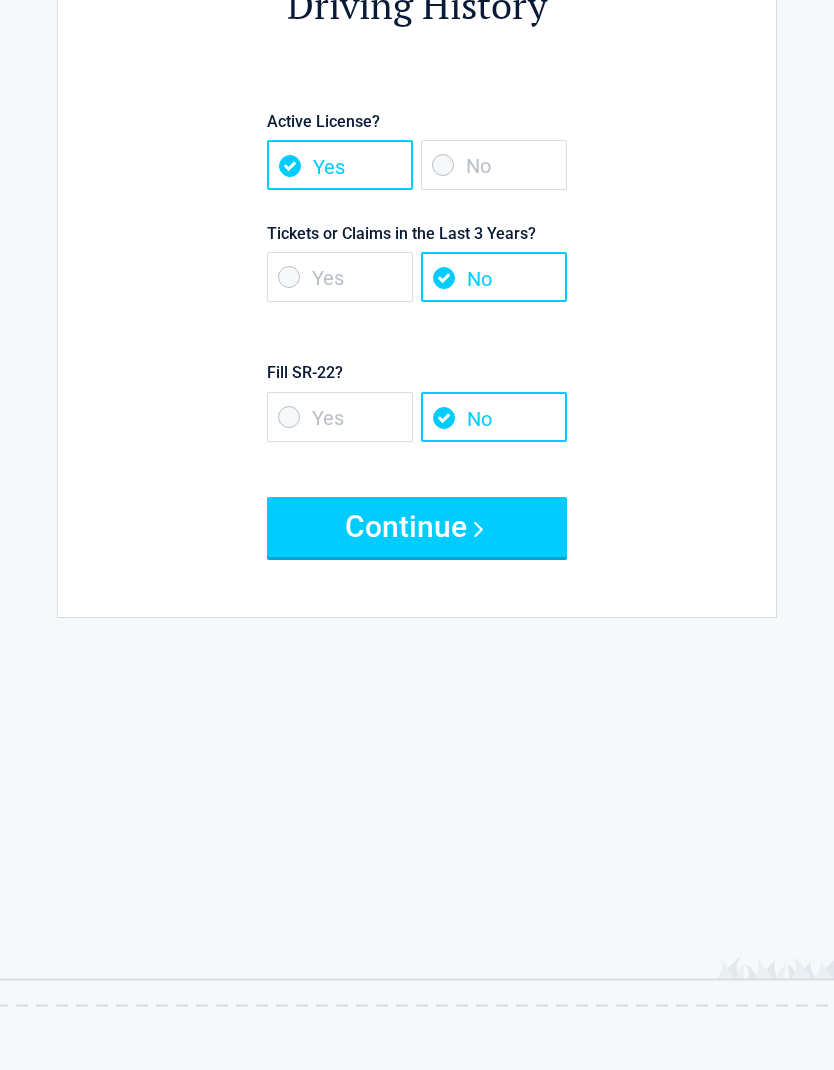 click on "Continue" at bounding box center [417, 527] 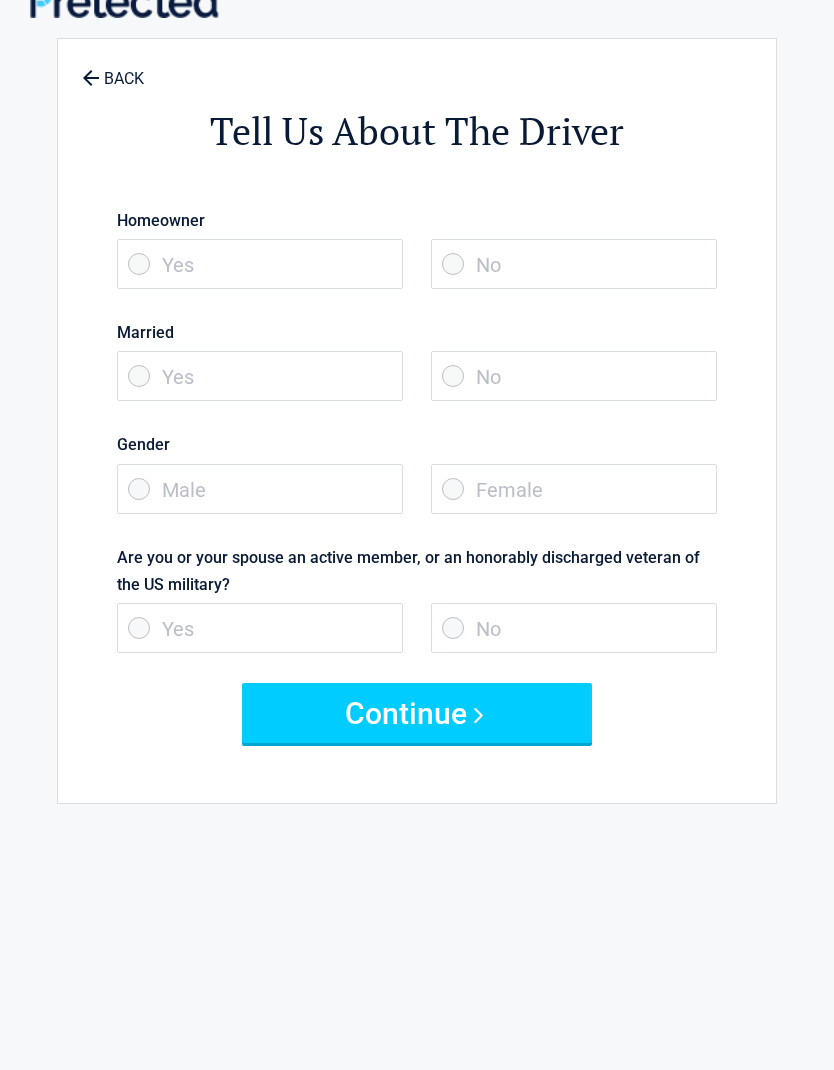 scroll, scrollTop: 0, scrollLeft: 0, axis: both 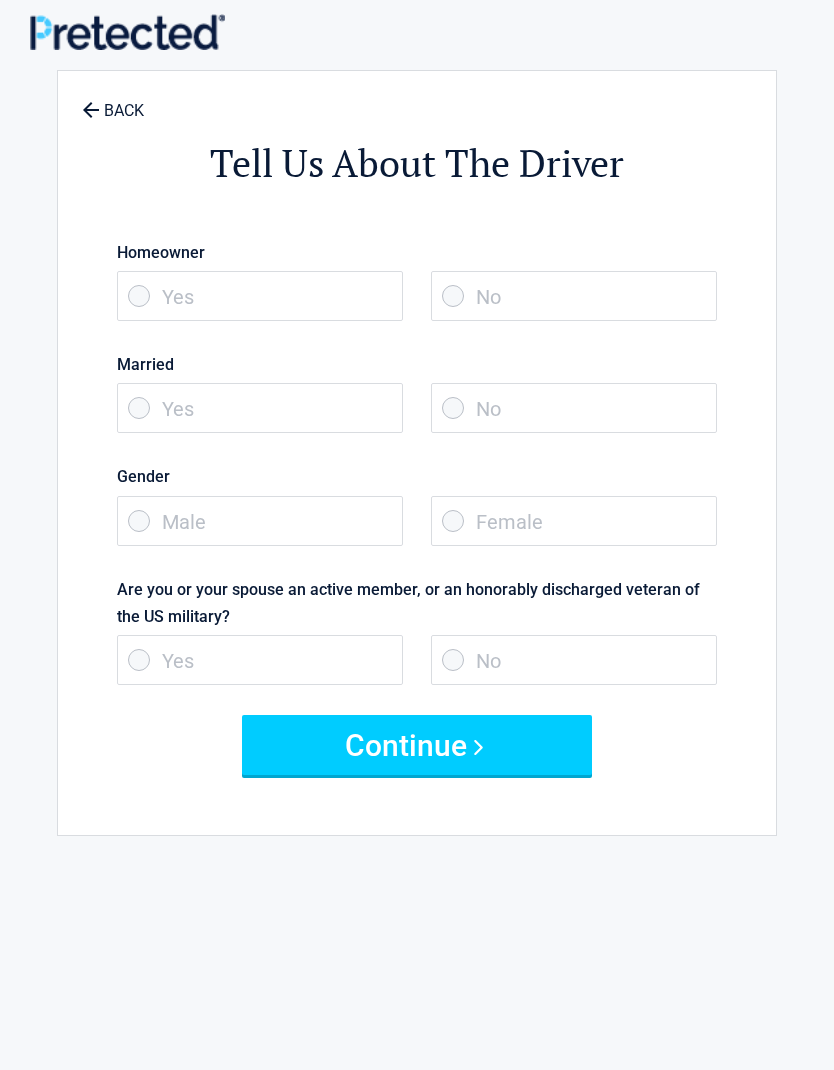 click on "Yes" at bounding box center [260, 296] 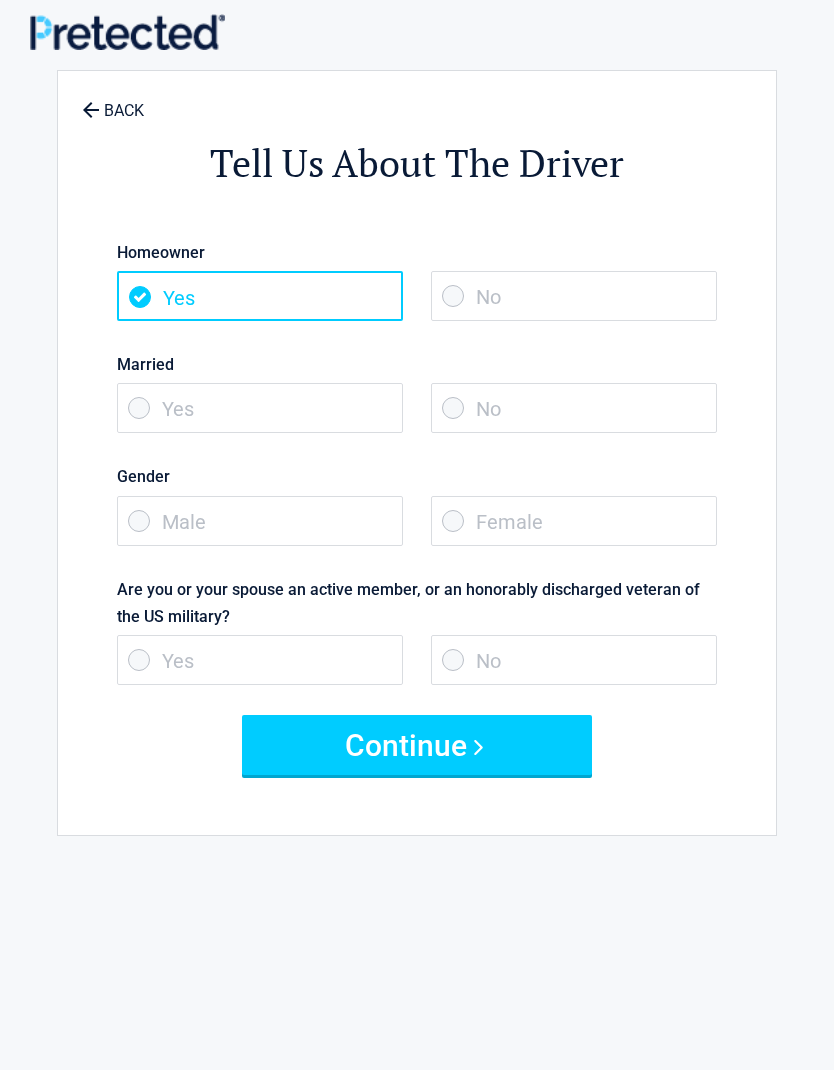 click on "No" at bounding box center [574, 408] 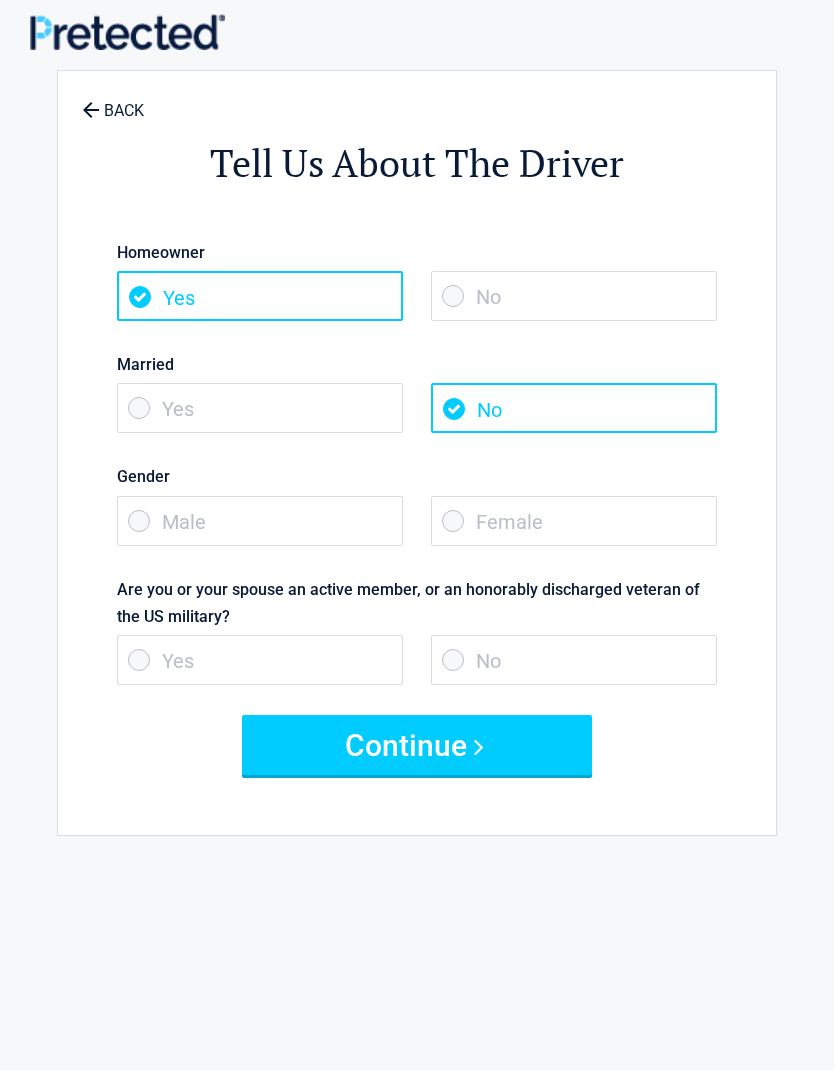 click on "Female" at bounding box center [574, 521] 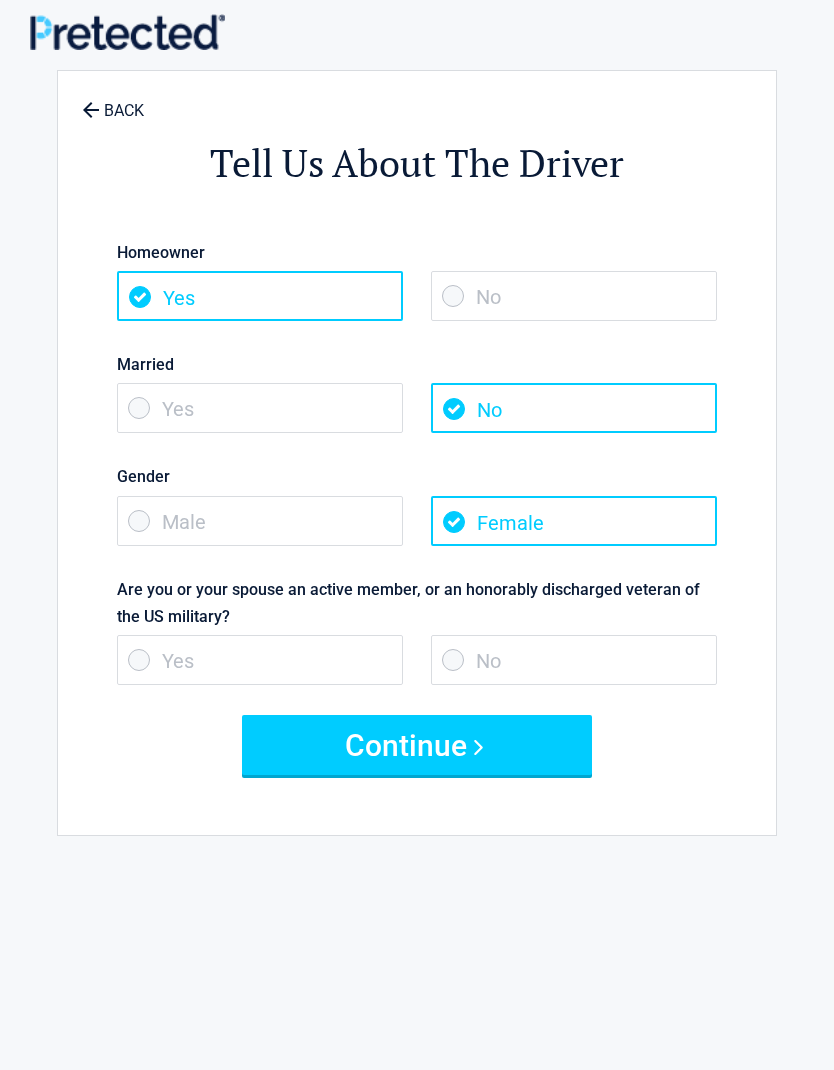 click on "No" at bounding box center [574, 296] 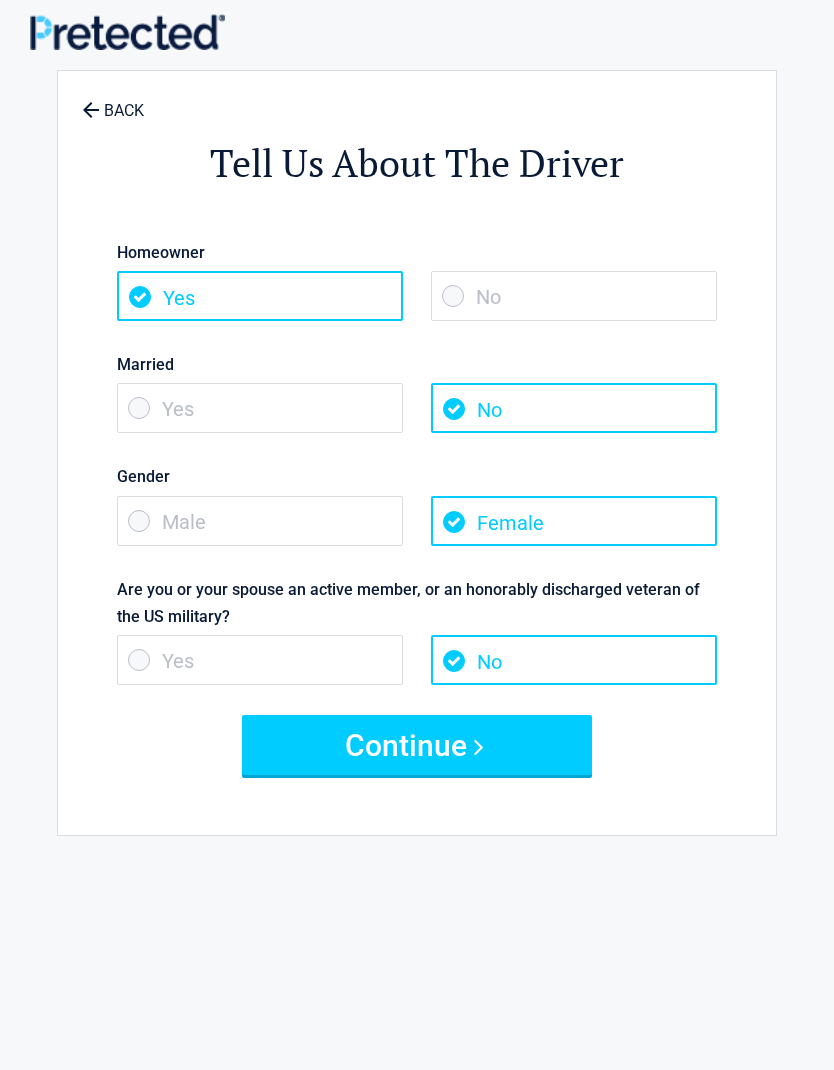click on "Continue" at bounding box center [417, 745] 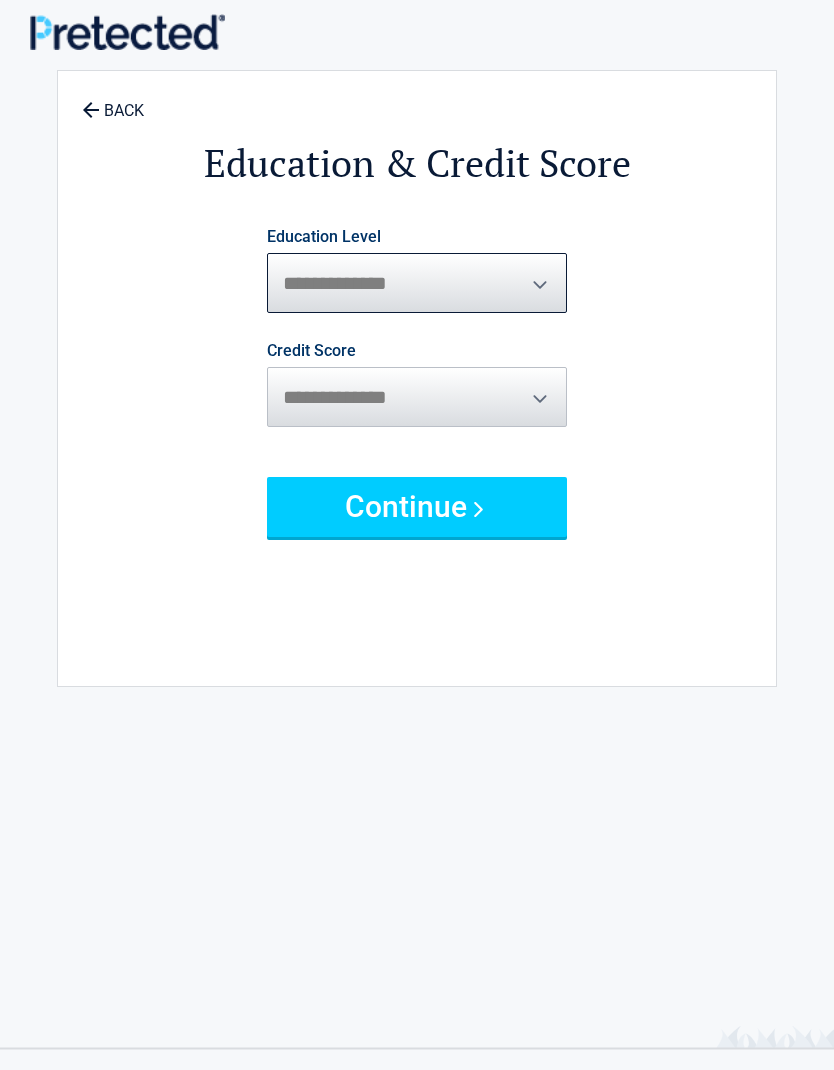 click on "**********" at bounding box center (417, 283) 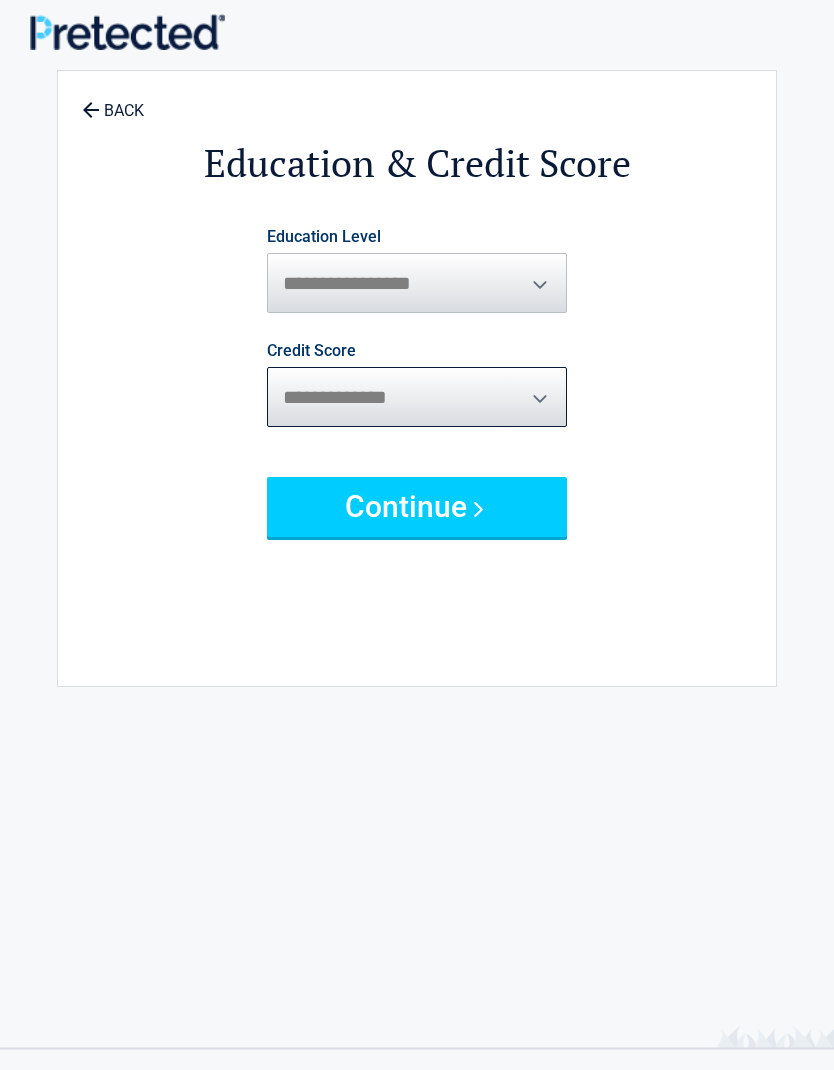 click on "**********" at bounding box center [417, 397] 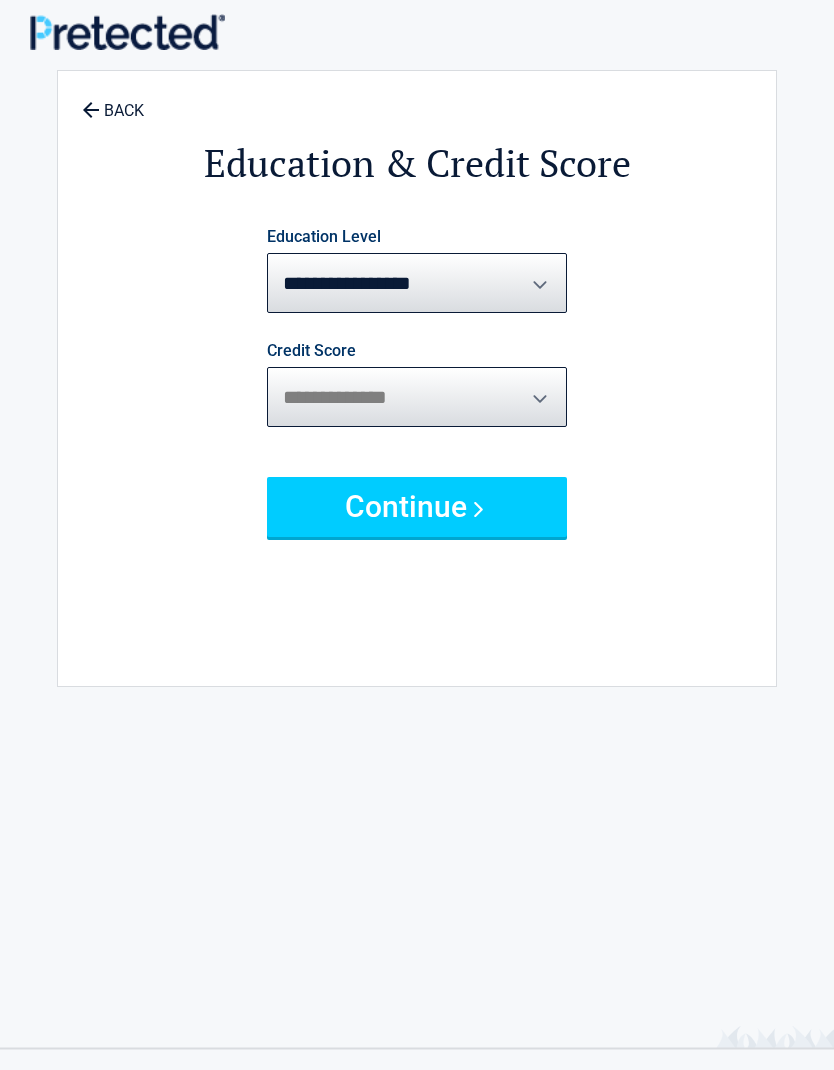 select on "****" 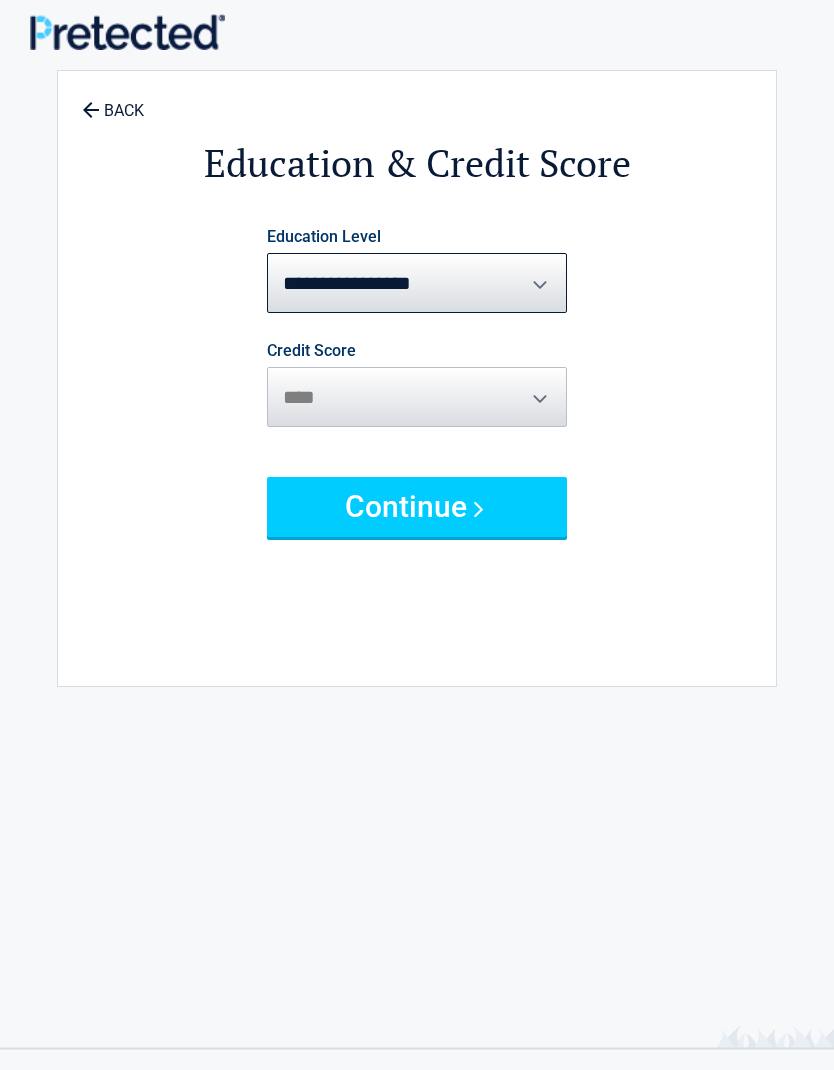 click on "Continue" at bounding box center (417, 507) 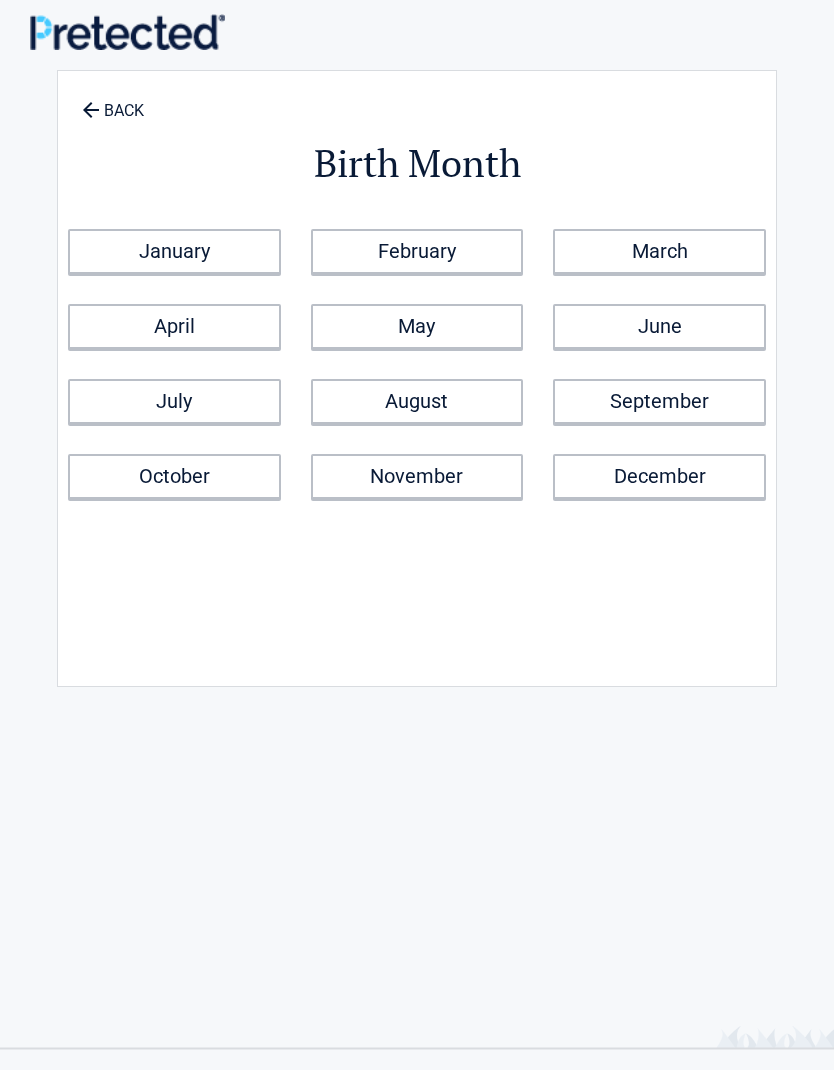 click on "January" at bounding box center [174, 251] 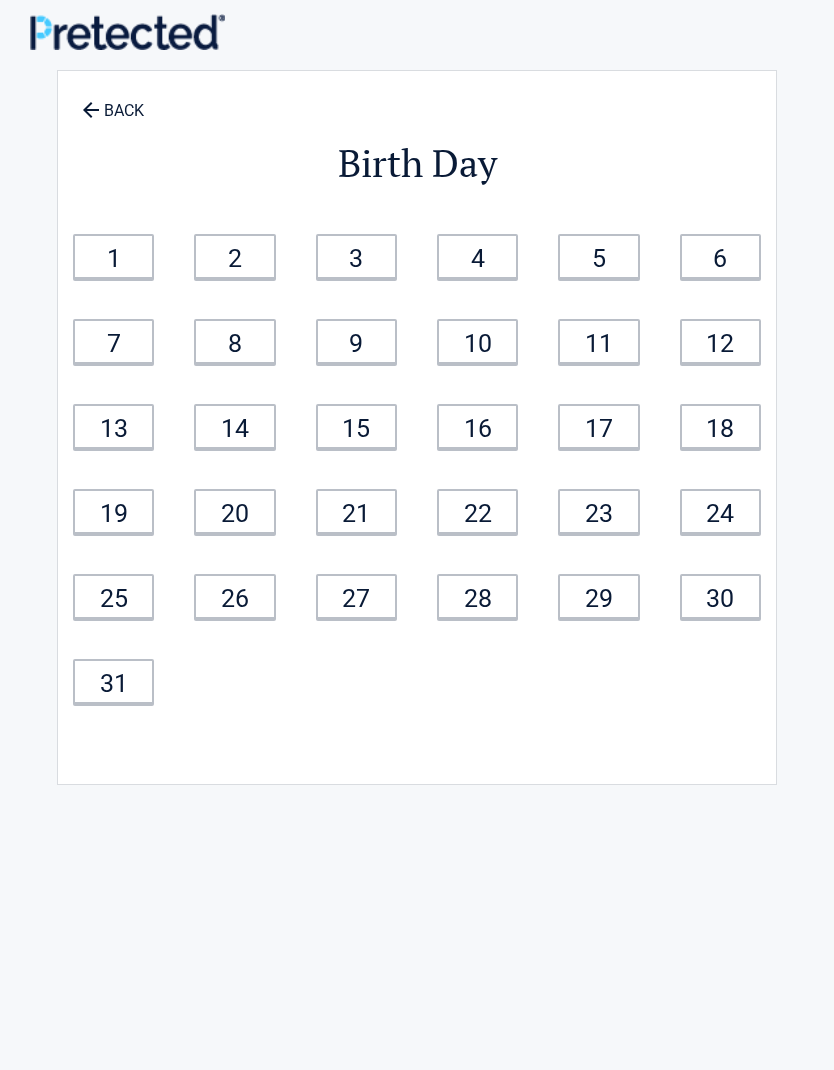 click on "20" at bounding box center [113, 256] 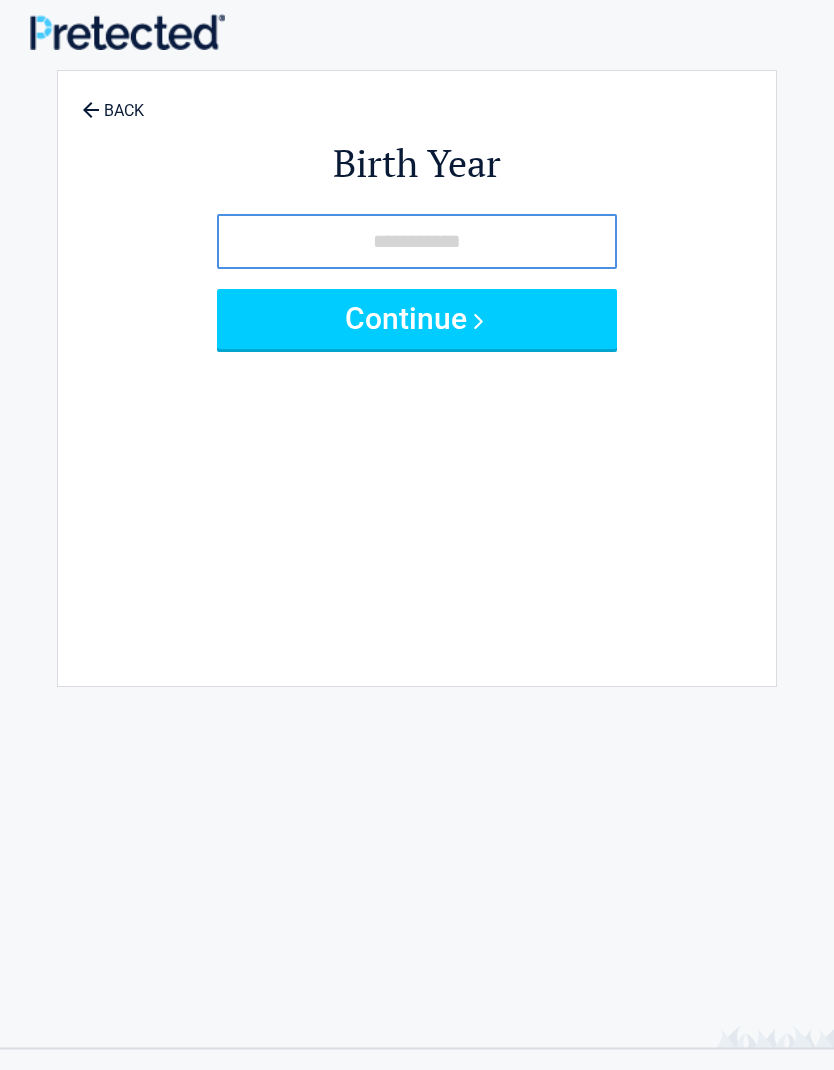 click at bounding box center (417, 241) 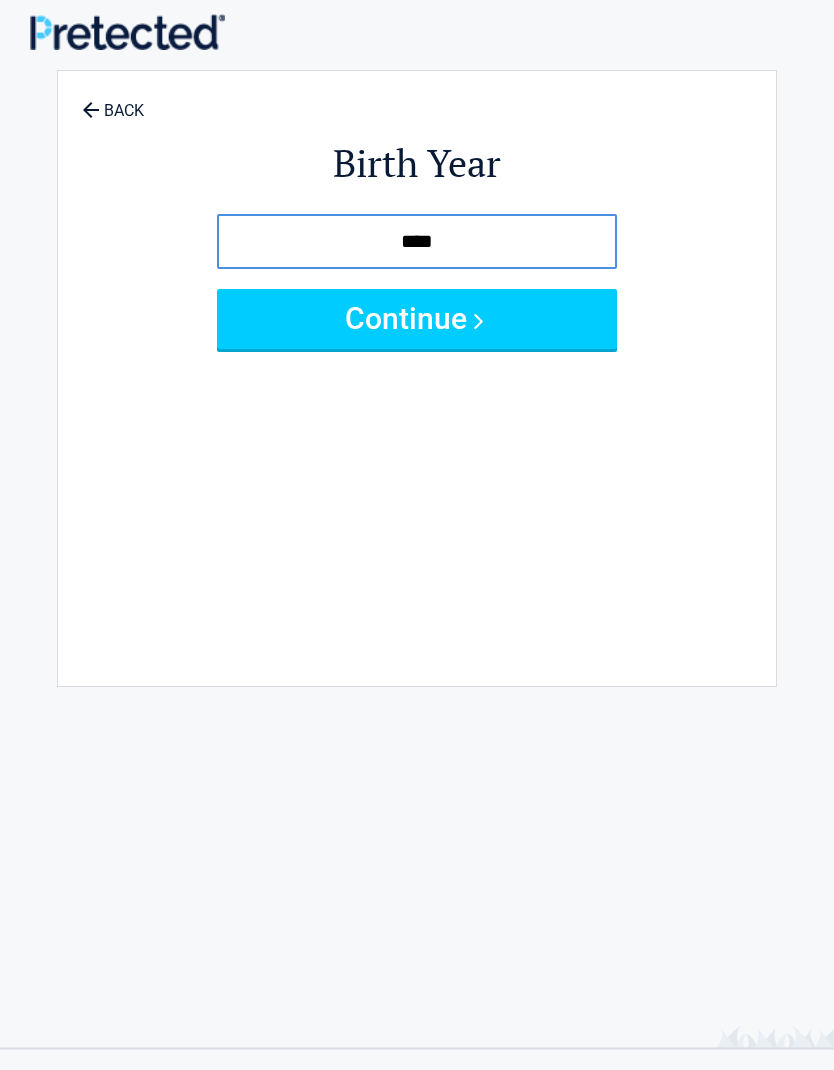 type on "****" 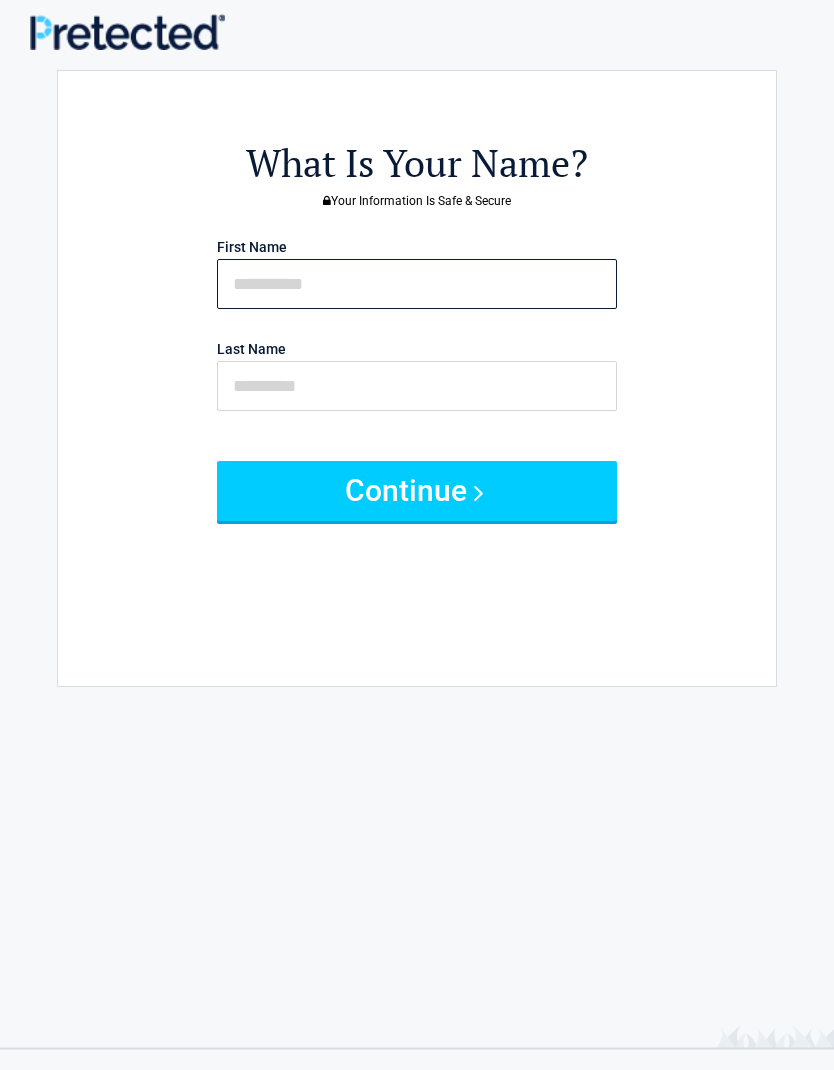 click at bounding box center [417, 284] 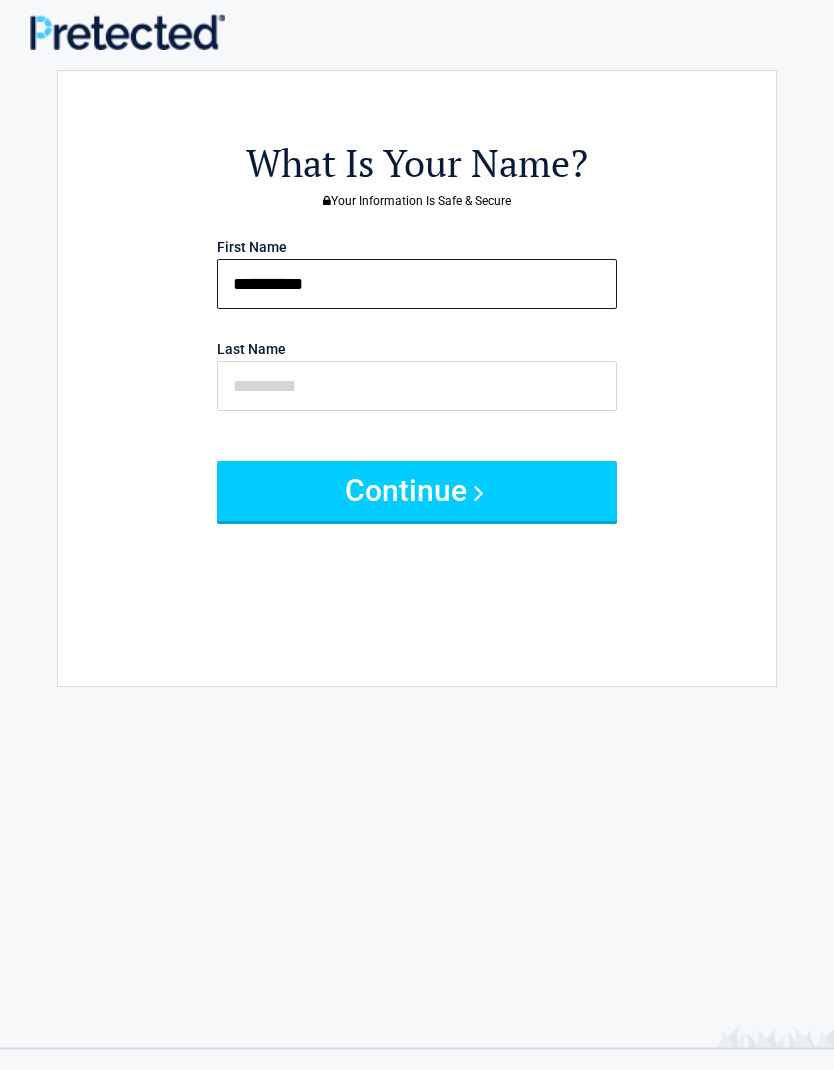 type on "*********" 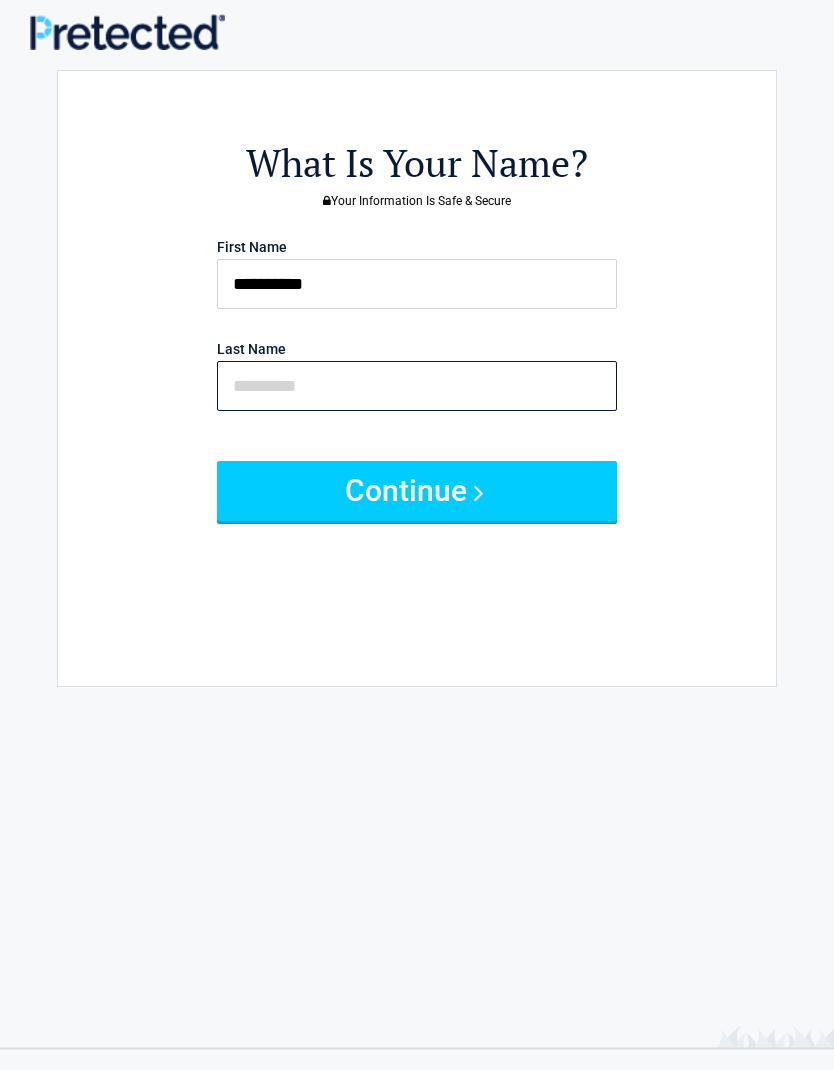 click at bounding box center [417, 386] 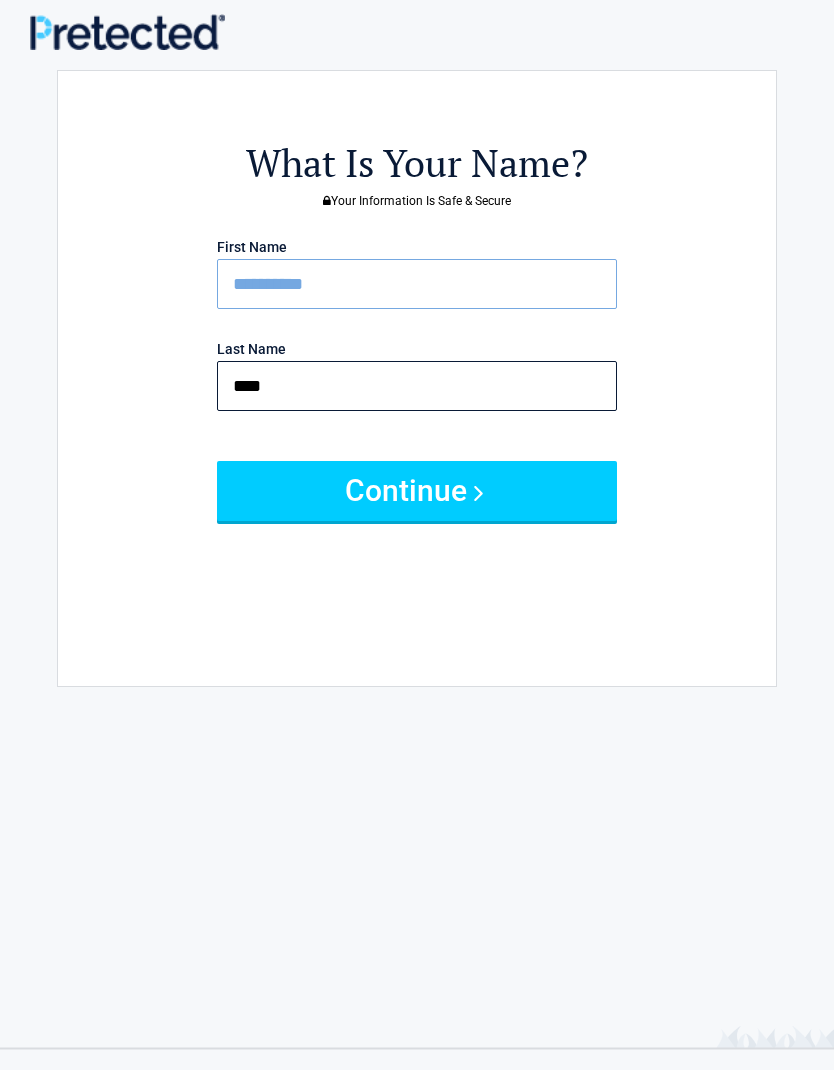 type on "****" 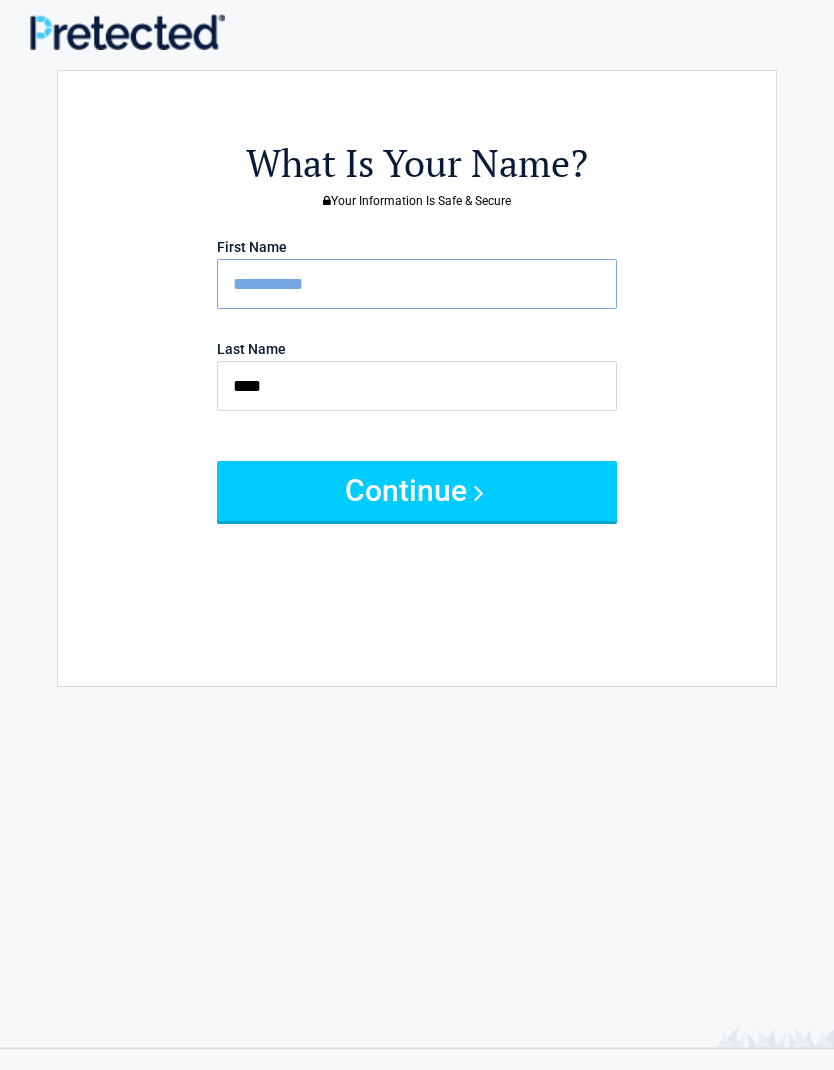 click on "Continue" at bounding box center (417, 491) 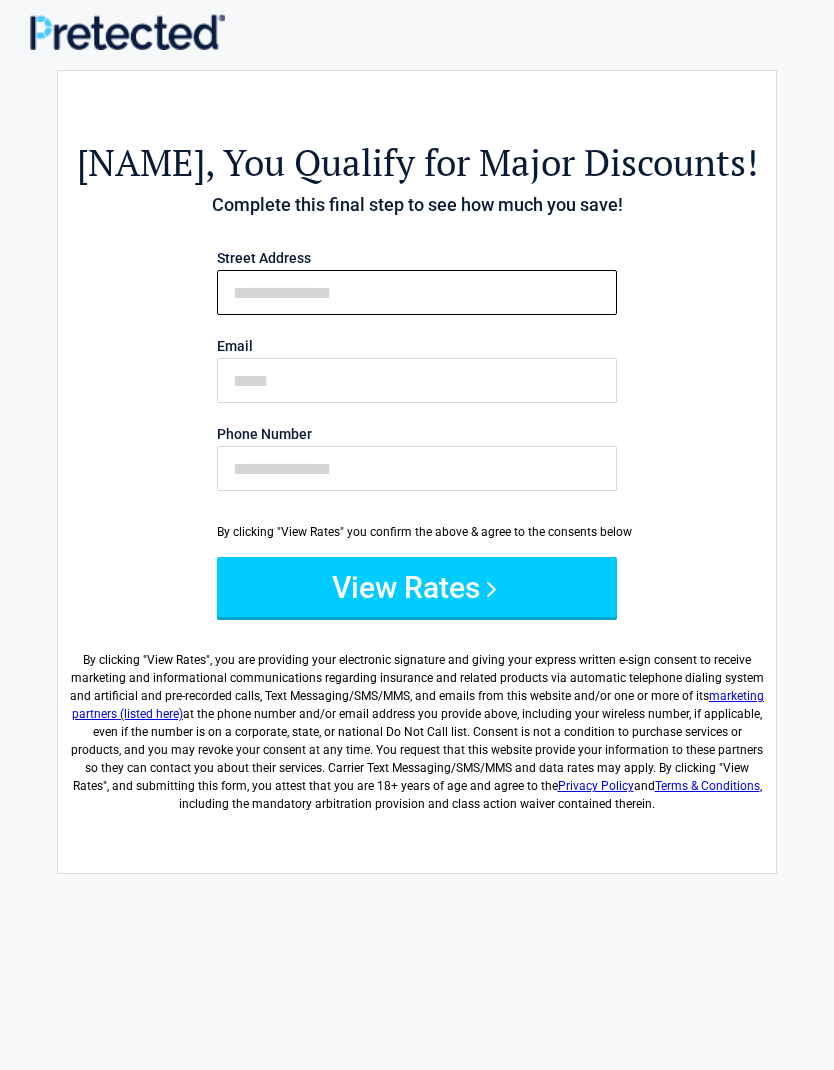 click on "First Name" at bounding box center [417, 292] 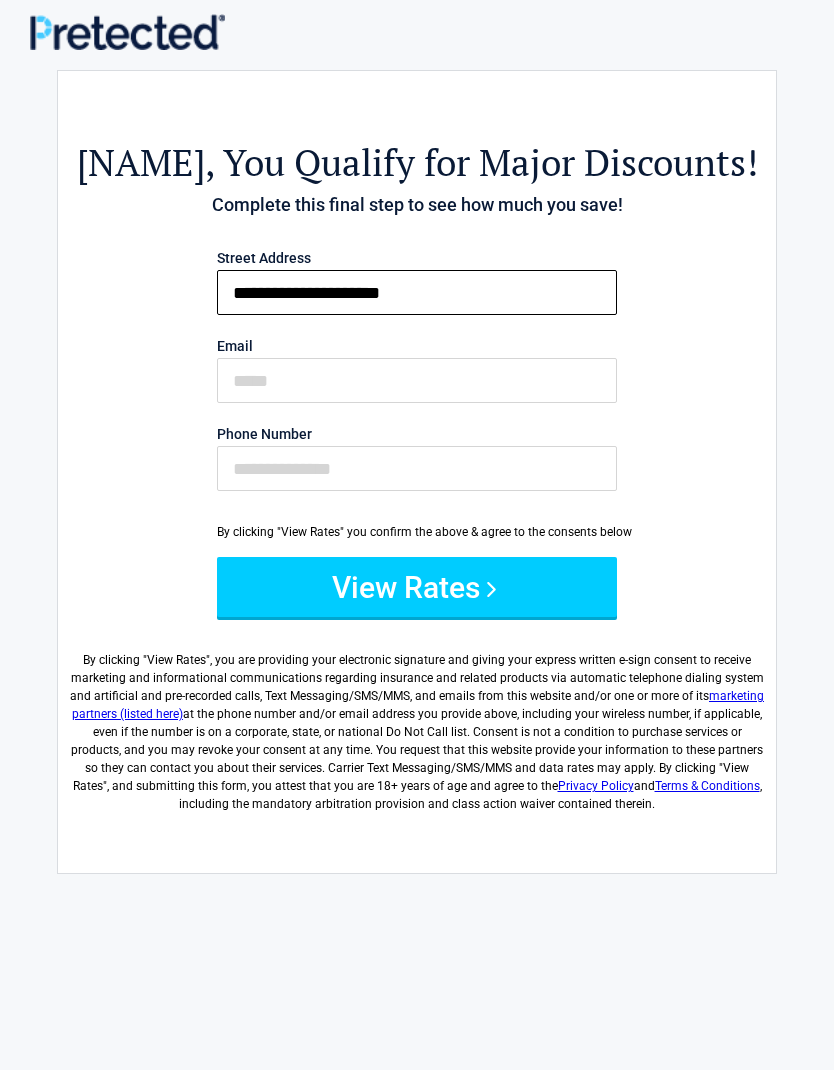 type on "**********" 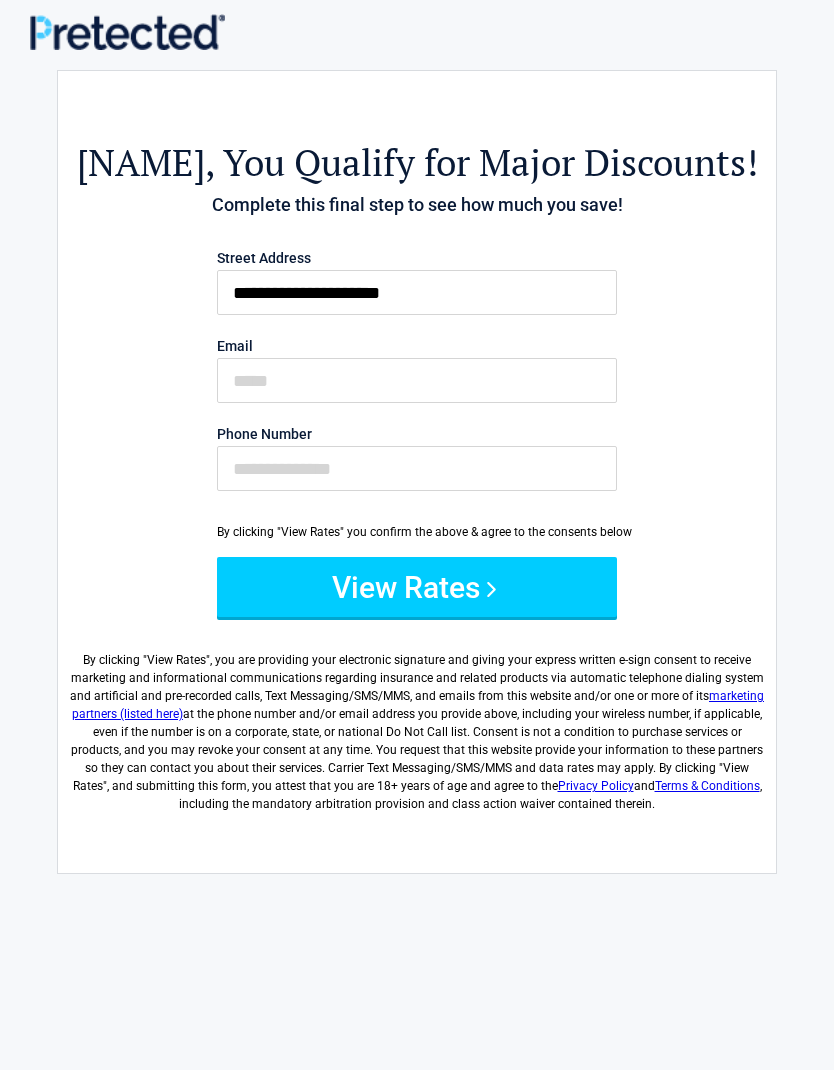click on "Email" at bounding box center (417, 380) 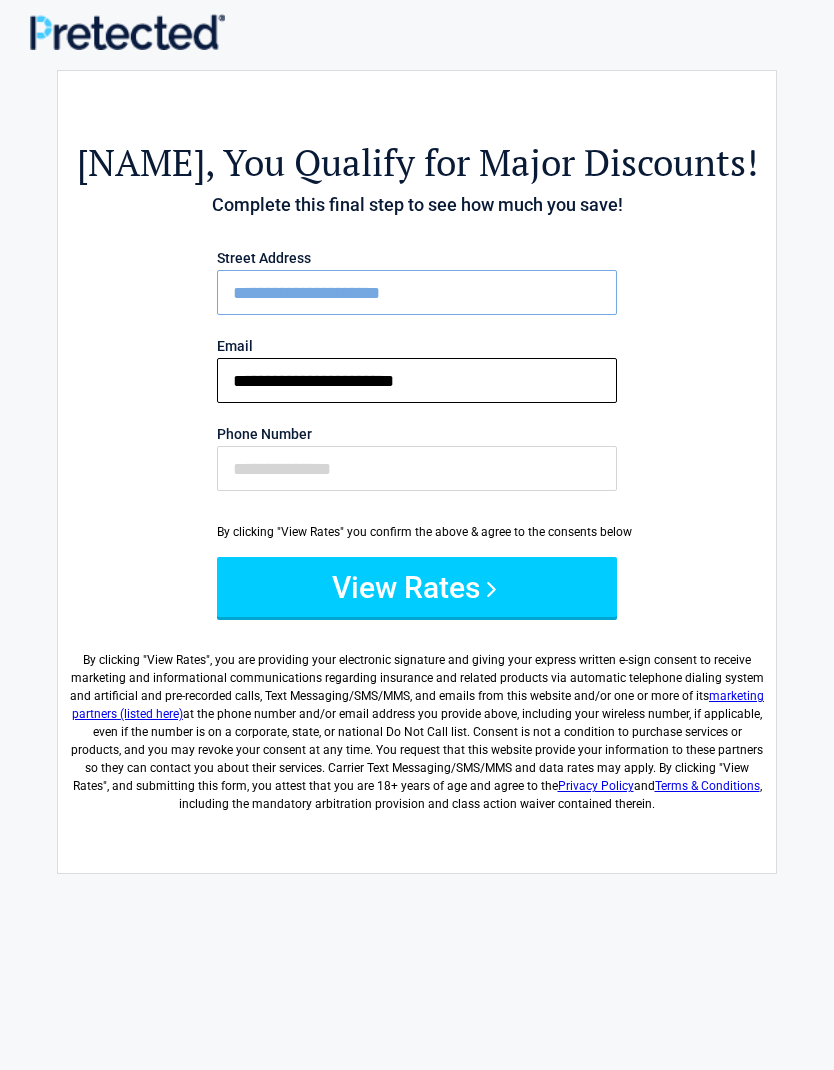 type on "**********" 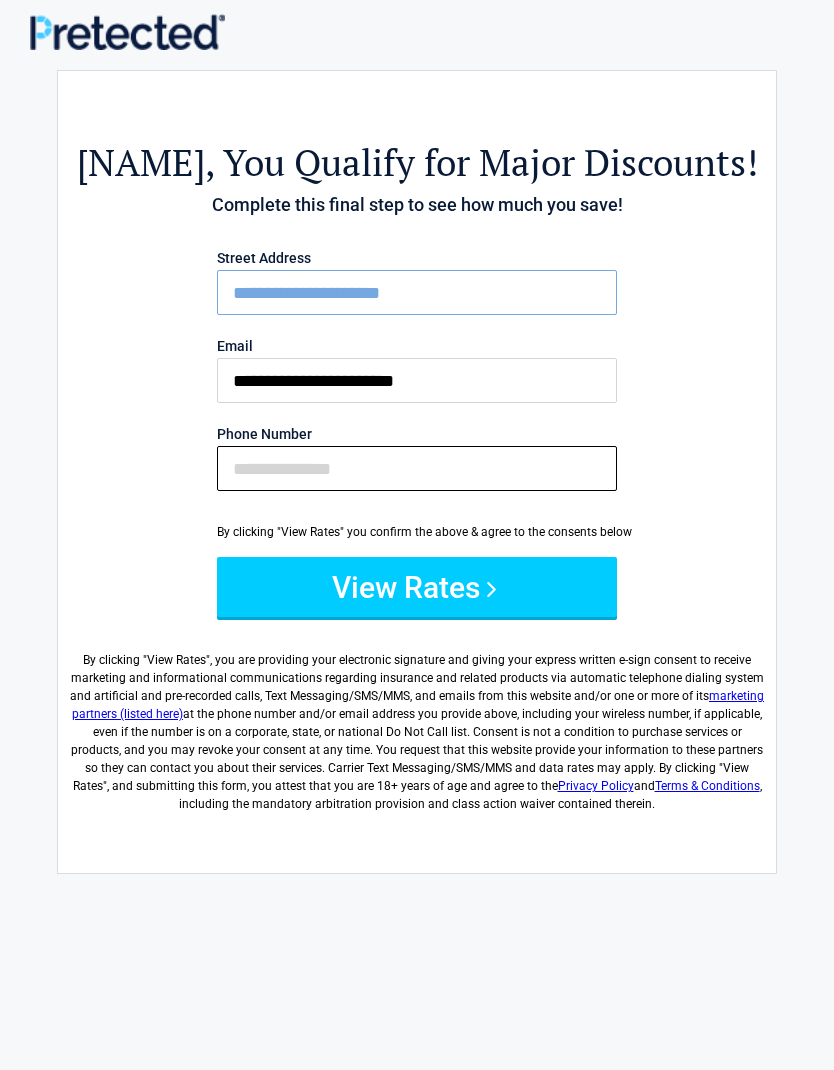click on "Phone Number" at bounding box center (417, 468) 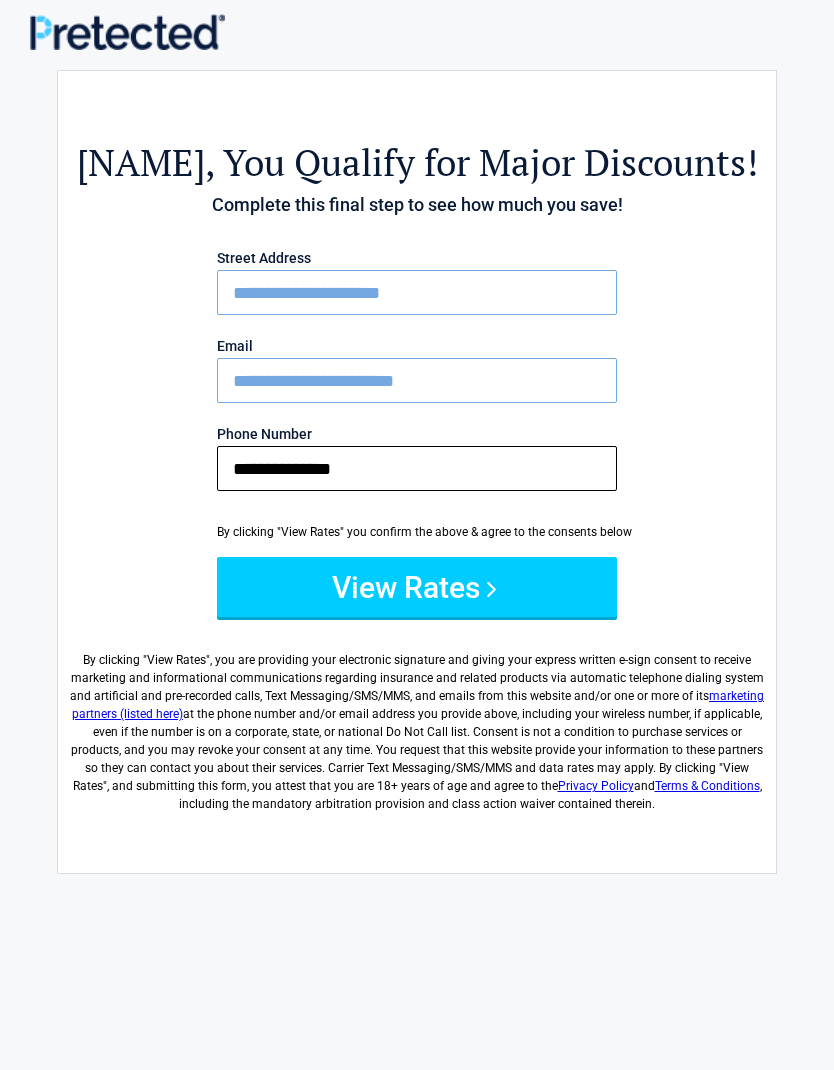 type on "**********" 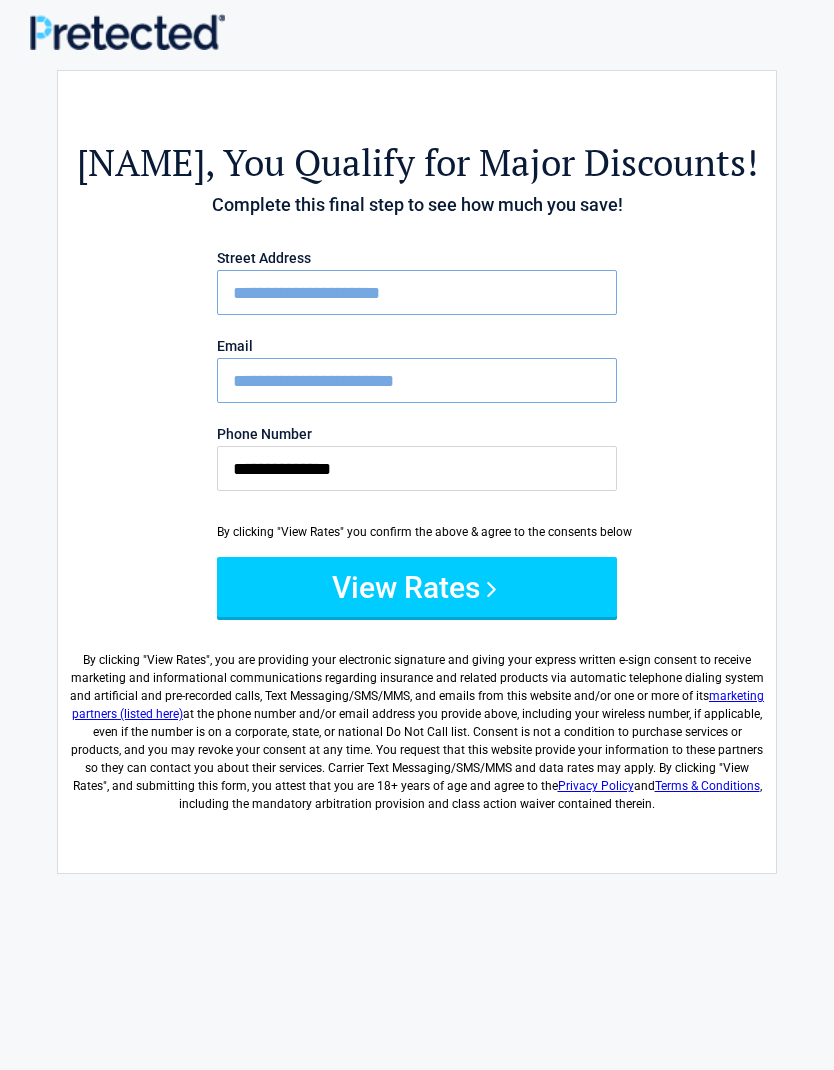 click on "View Rates" at bounding box center (417, 587) 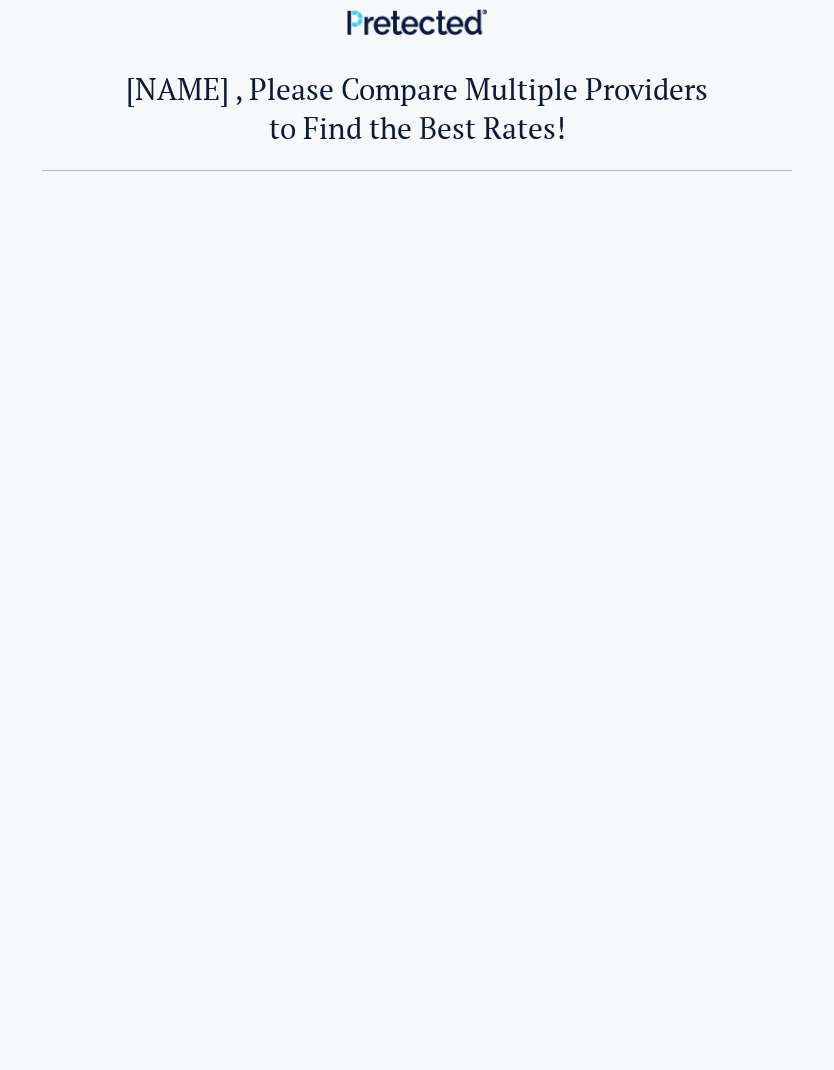 scroll, scrollTop: 0, scrollLeft: 0, axis: both 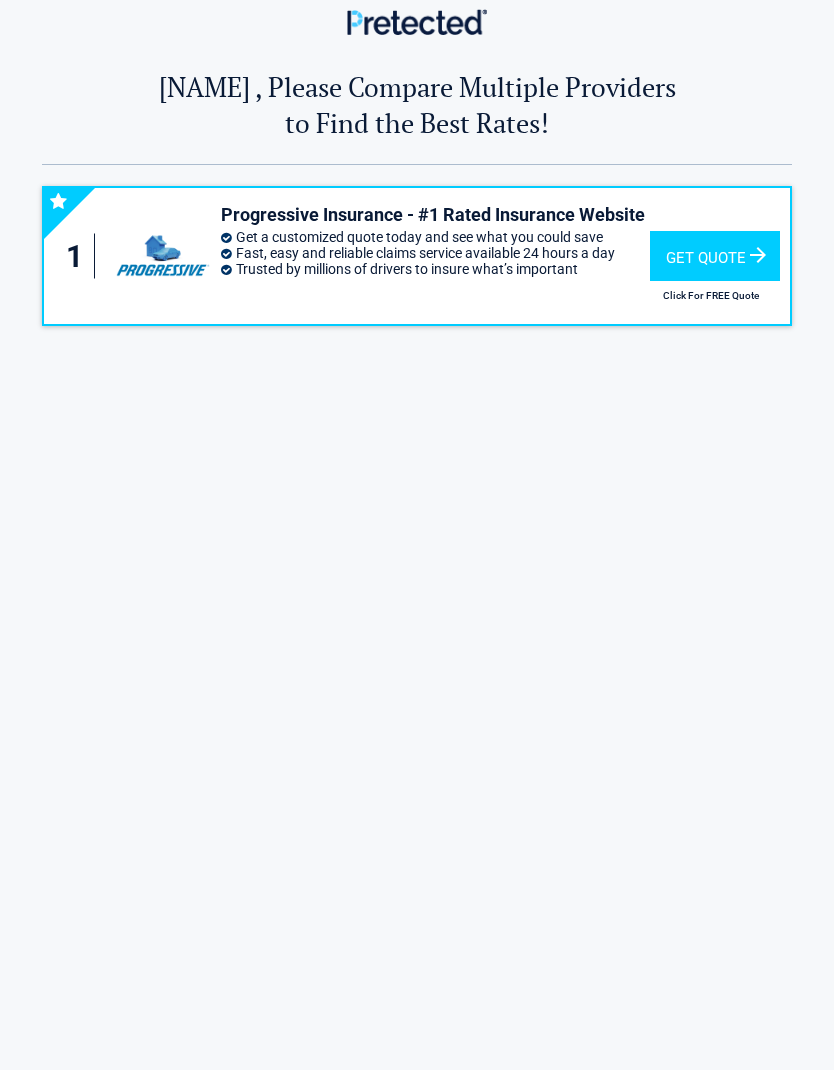 click on "Get Quote" at bounding box center (715, 256) 